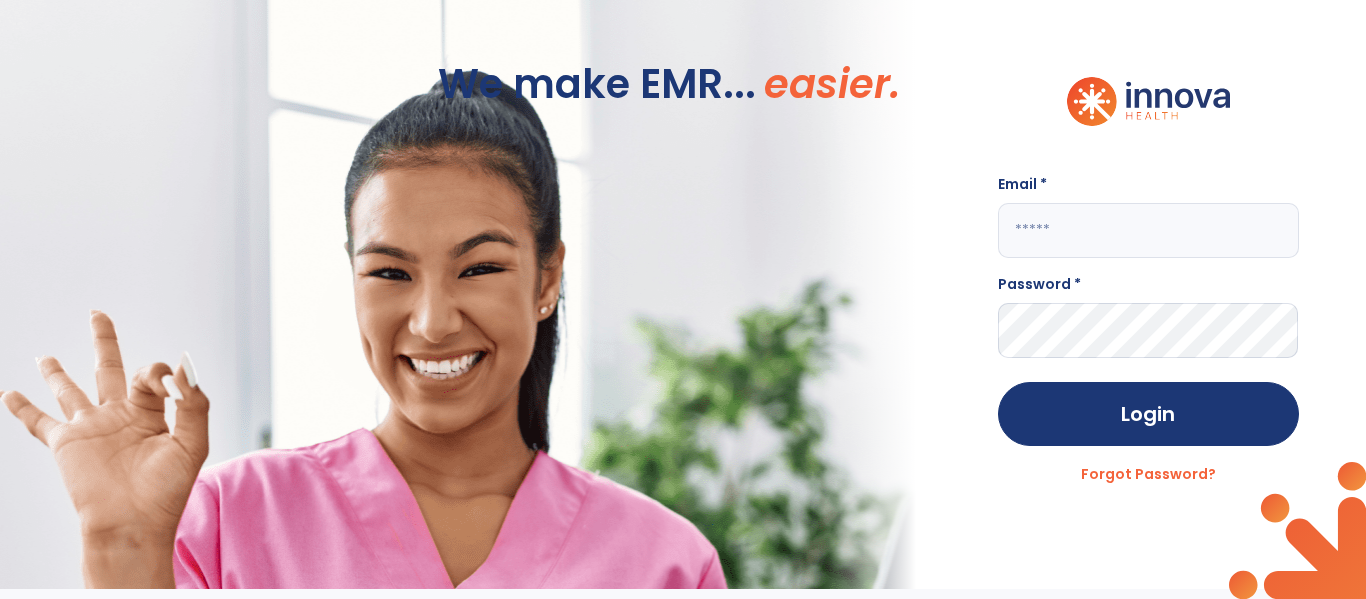 scroll, scrollTop: 0, scrollLeft: 0, axis: both 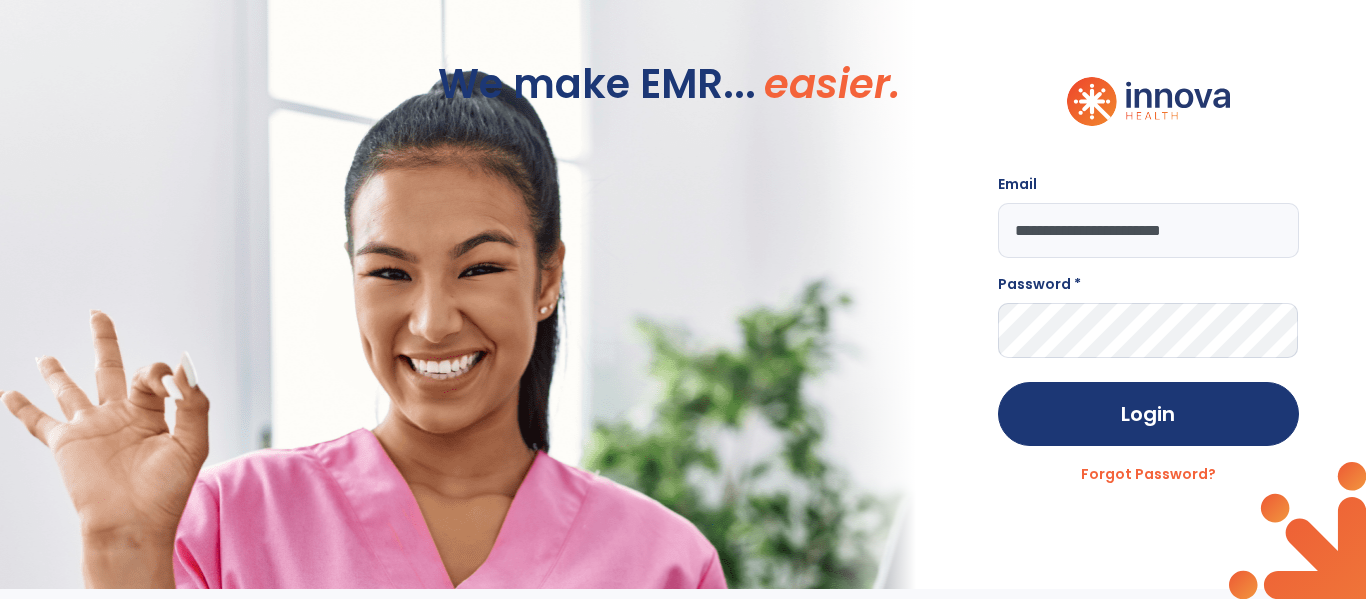 type on "**********" 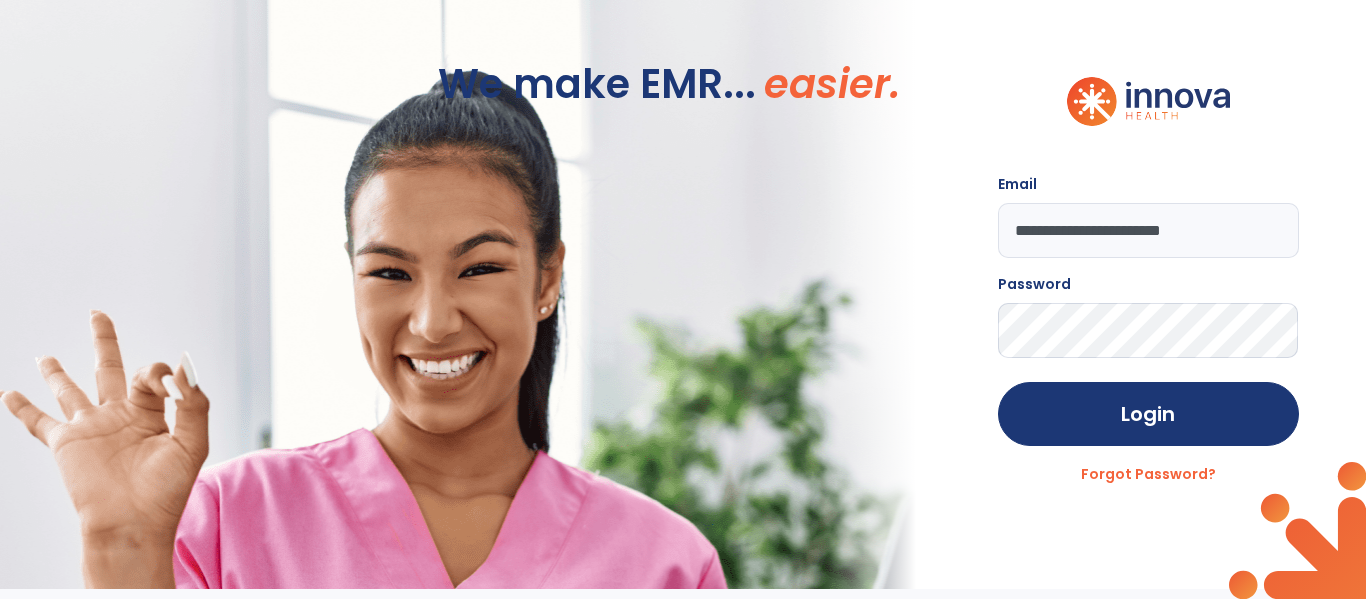 click on "Login" 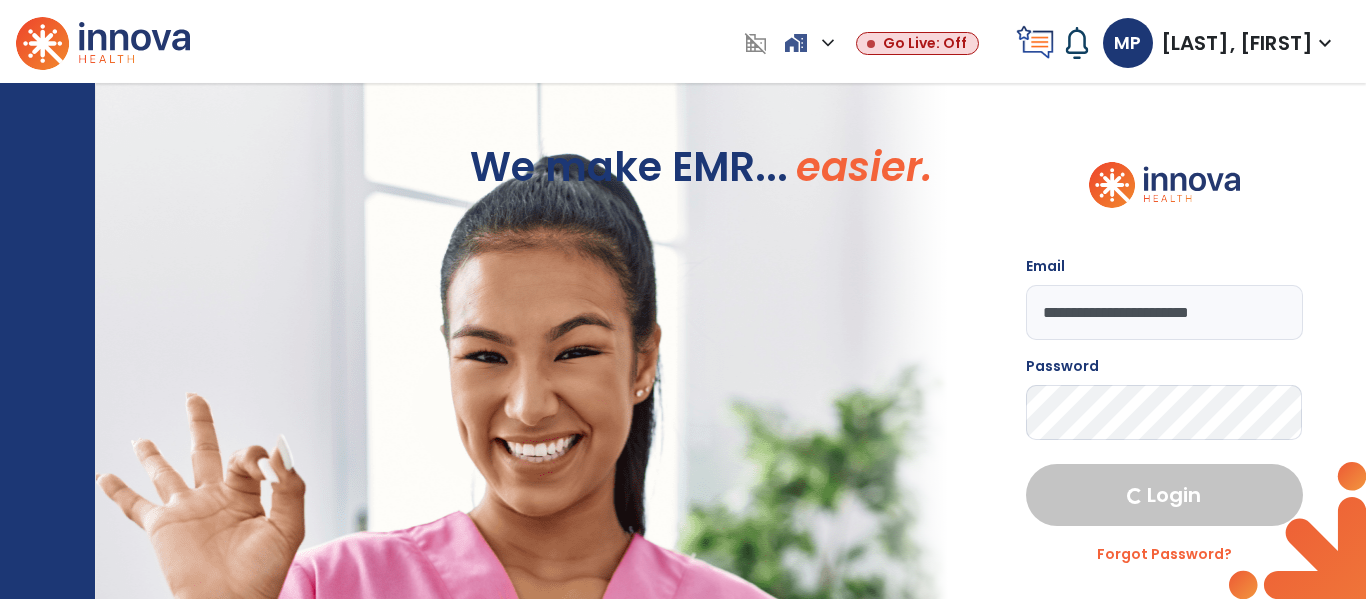 select on "****" 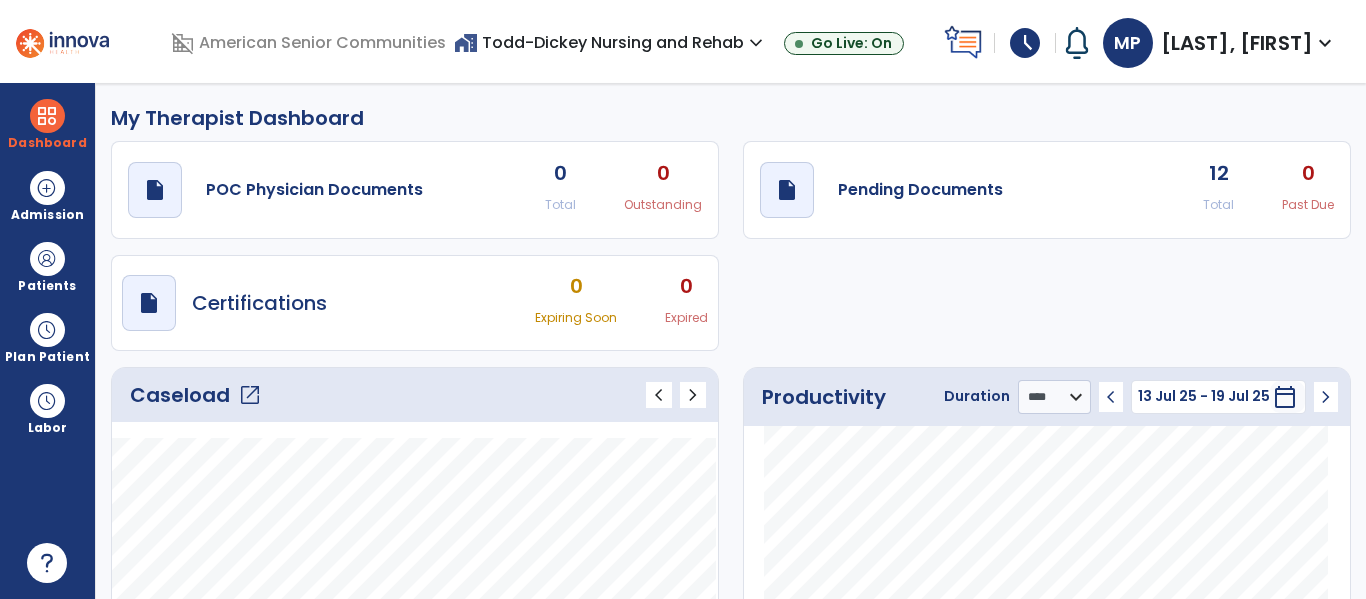 click on "open_in_new" 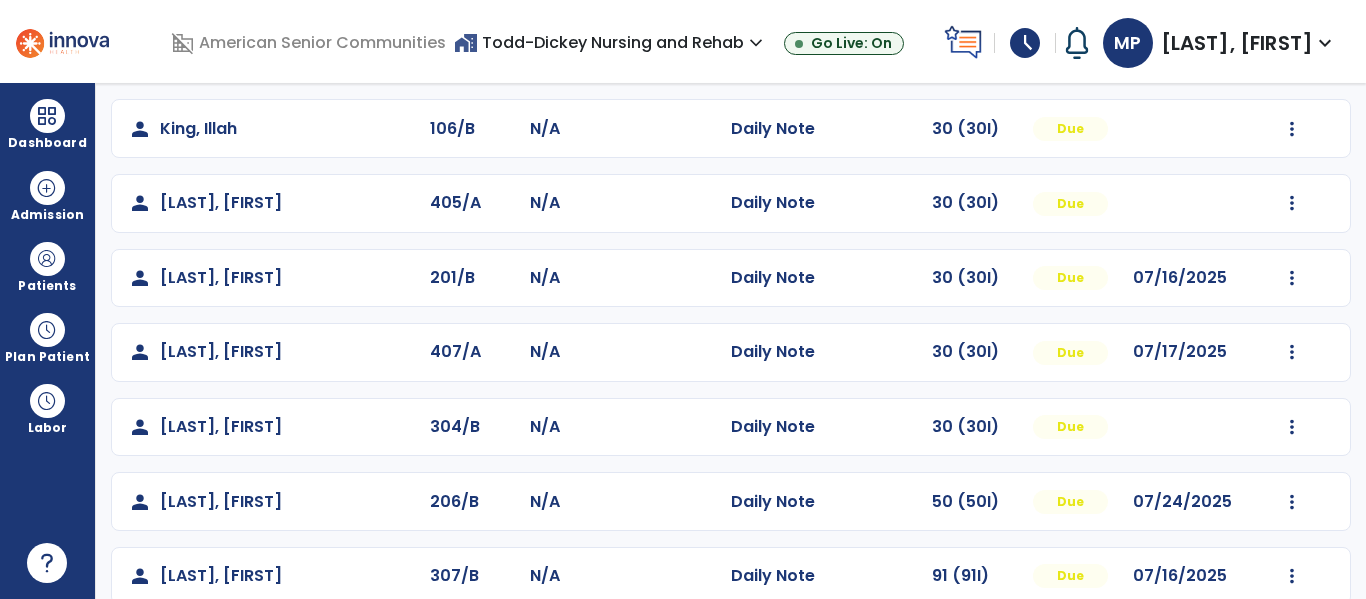 scroll, scrollTop: 391, scrollLeft: 0, axis: vertical 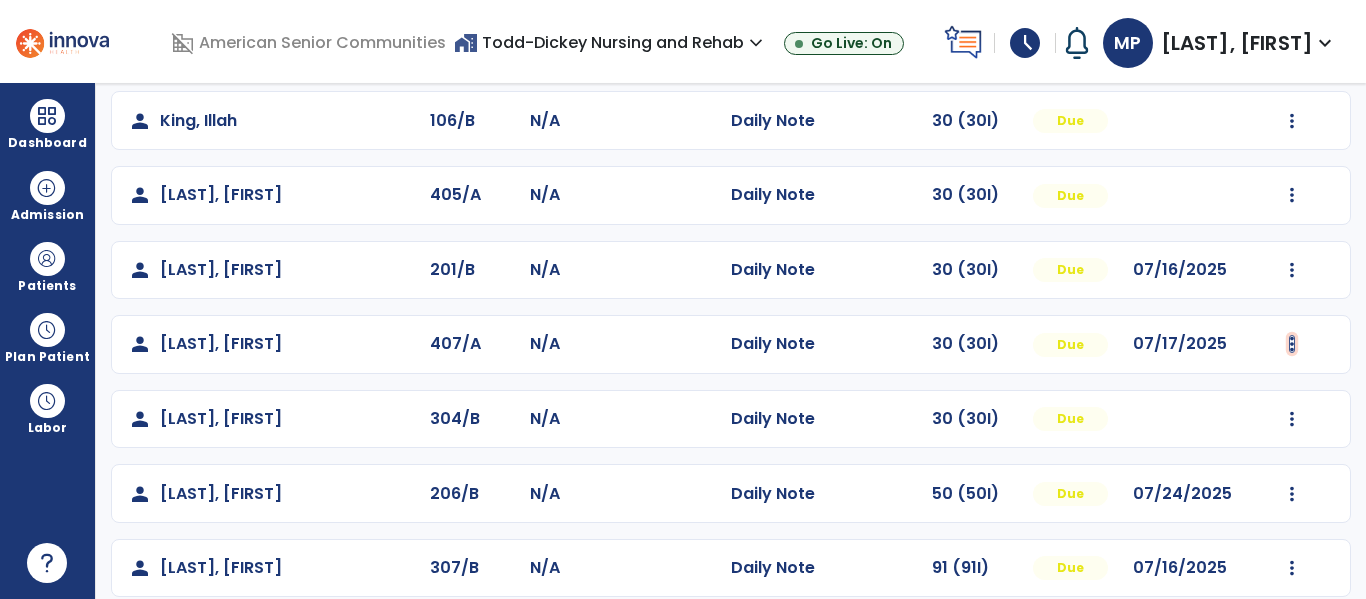 click at bounding box center [1292, -103] 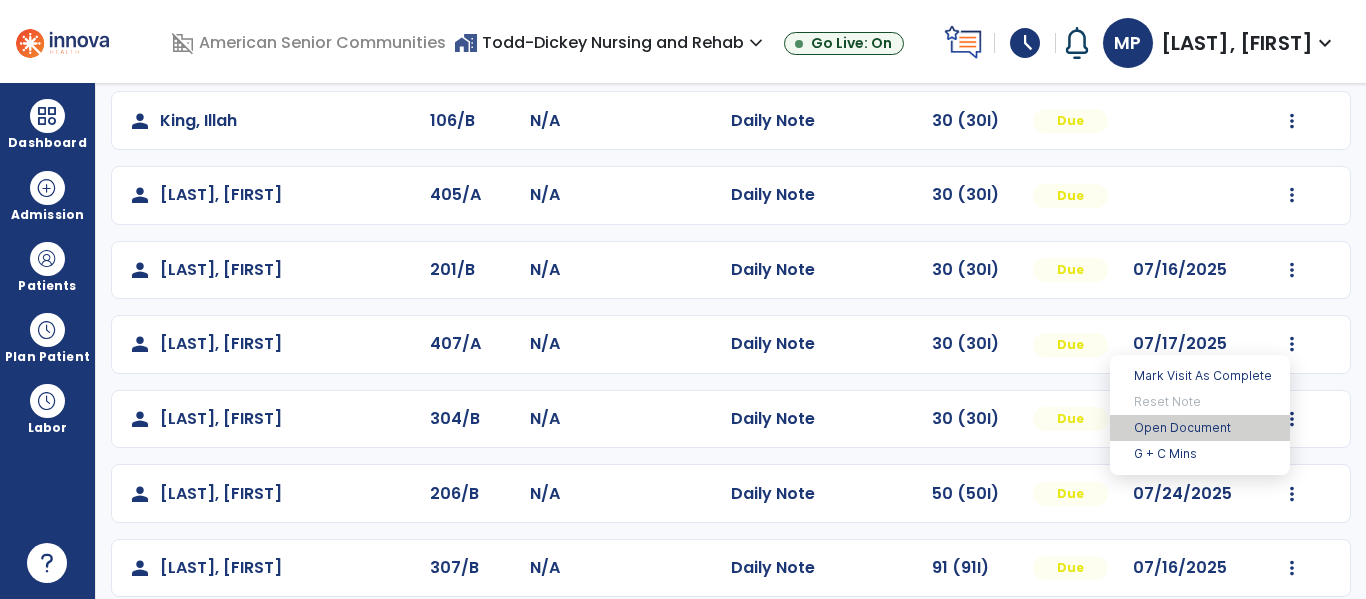 click on "Open Document" at bounding box center (1200, 428) 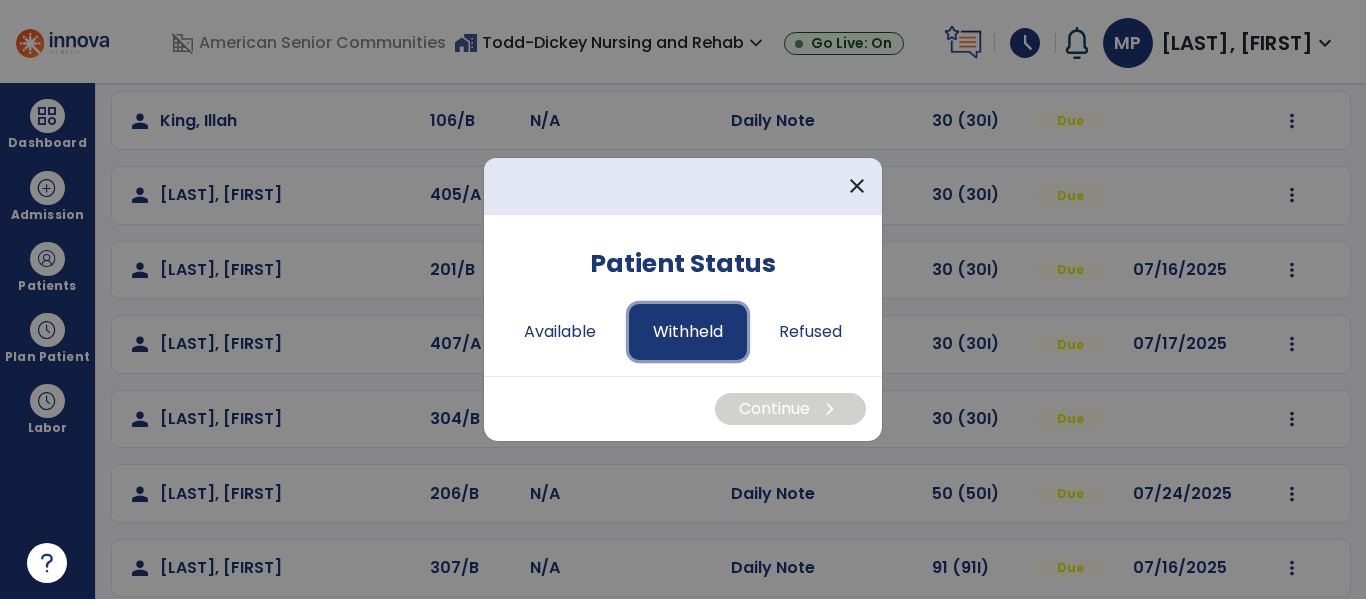 click on "Withheld" at bounding box center (688, 332) 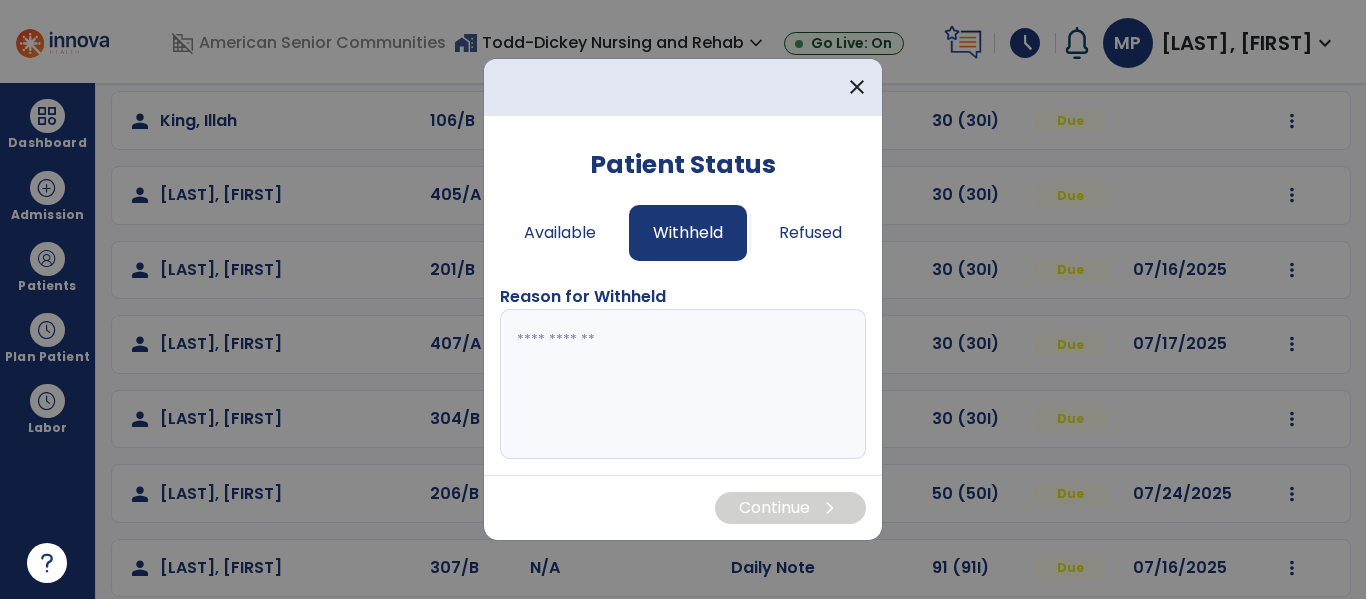 click at bounding box center (683, 384) 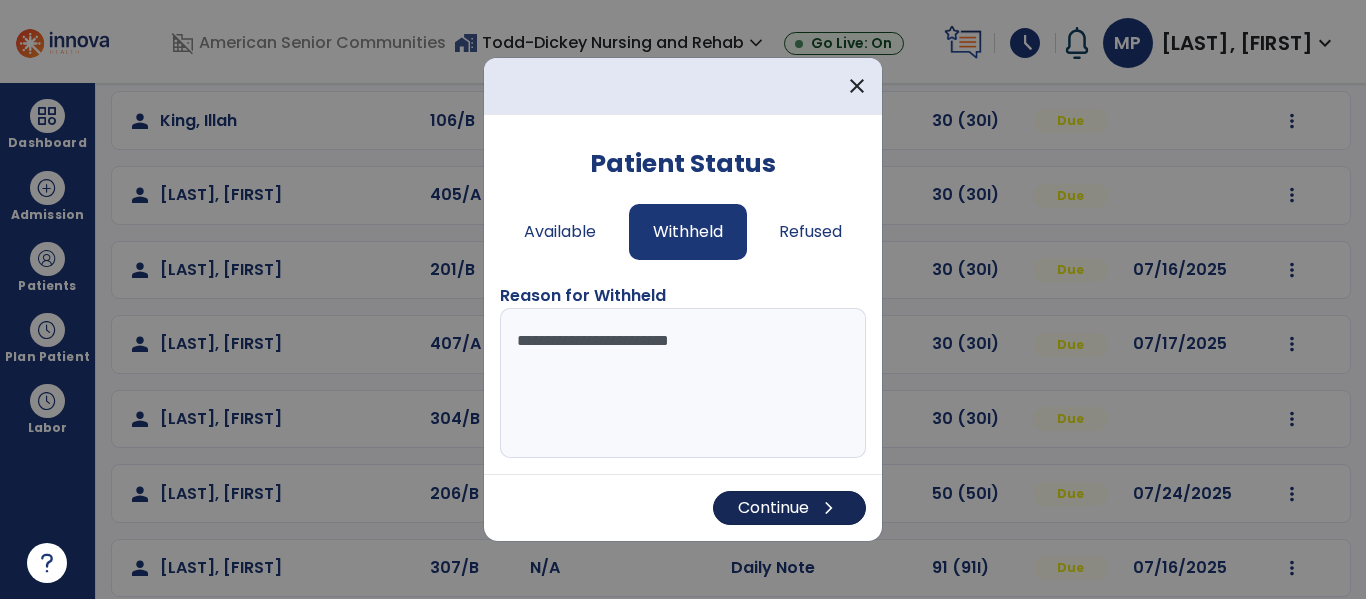type on "**********" 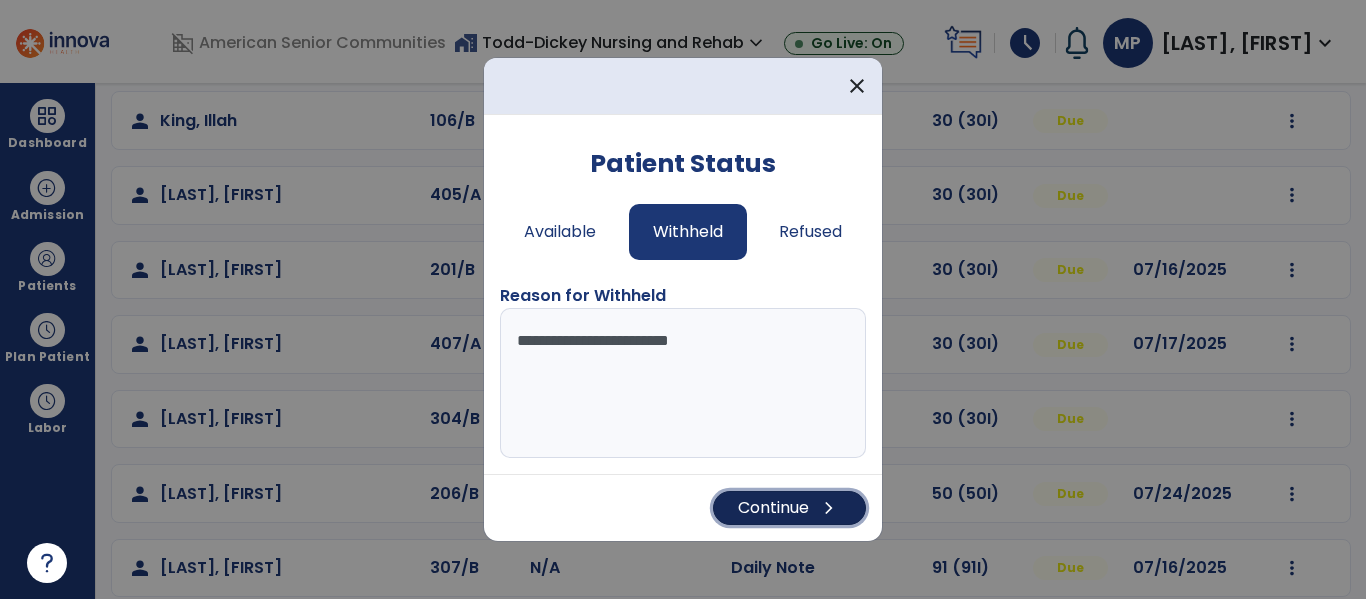 click on "Continue   chevron_right" at bounding box center [789, 508] 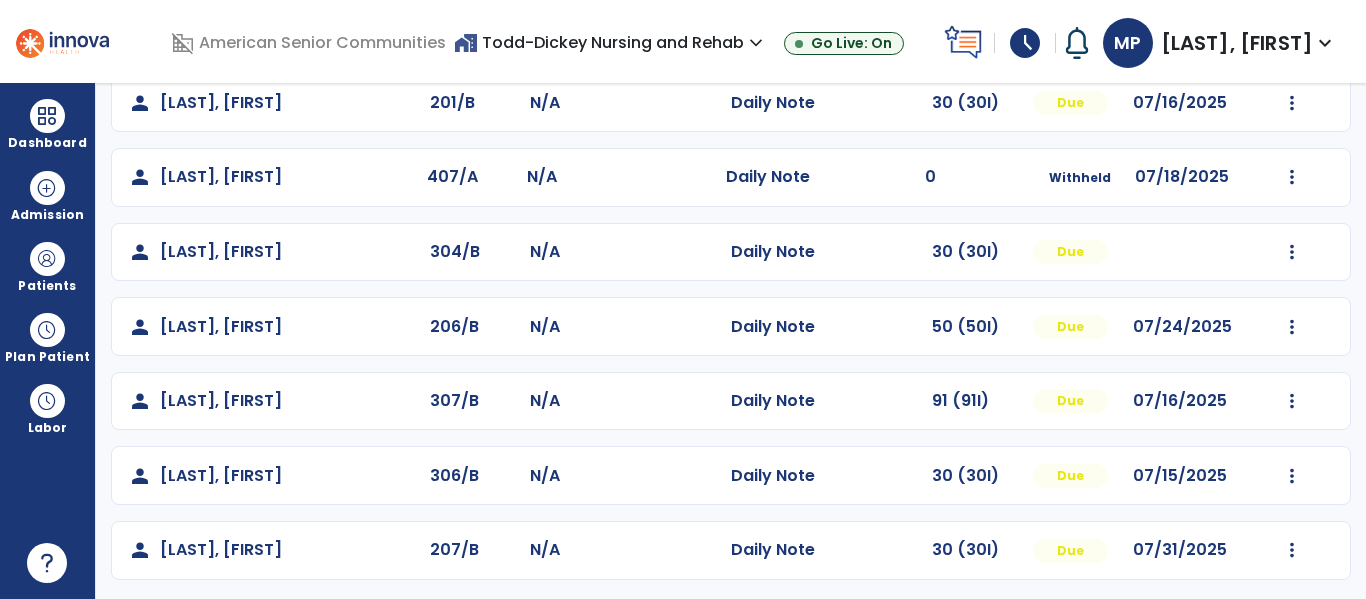 scroll, scrollTop: 563, scrollLeft: 0, axis: vertical 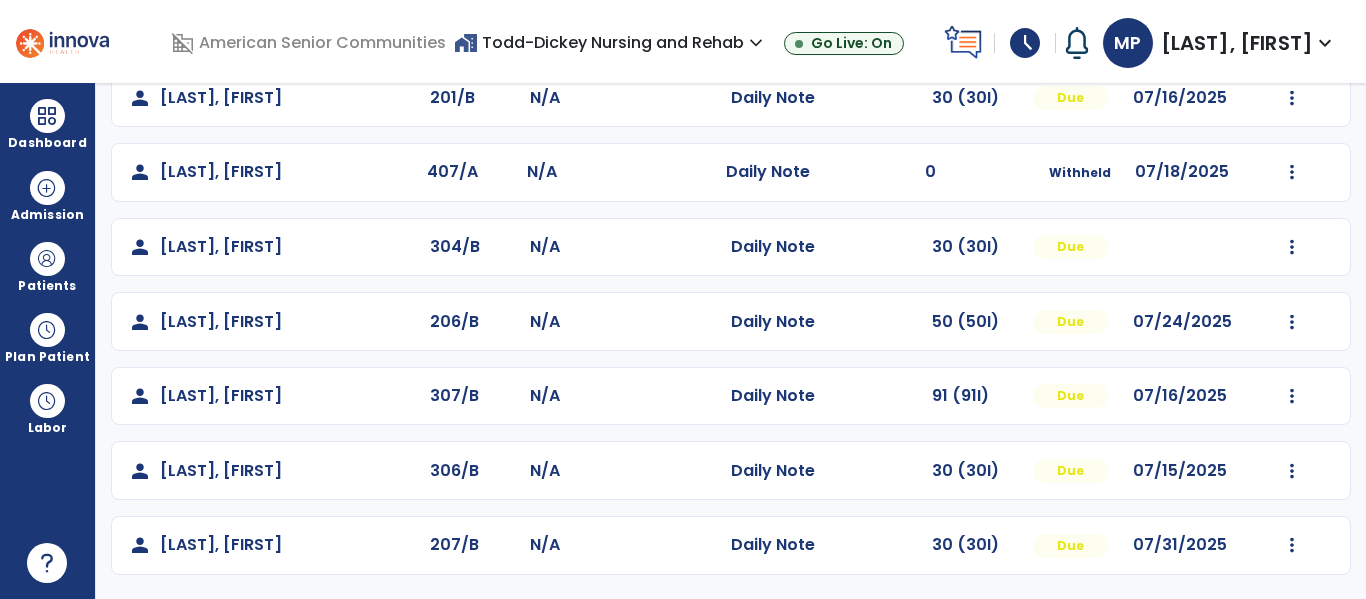 click on "Mark Visit As Complete   Reset Note   Open Document   G + C Mins" 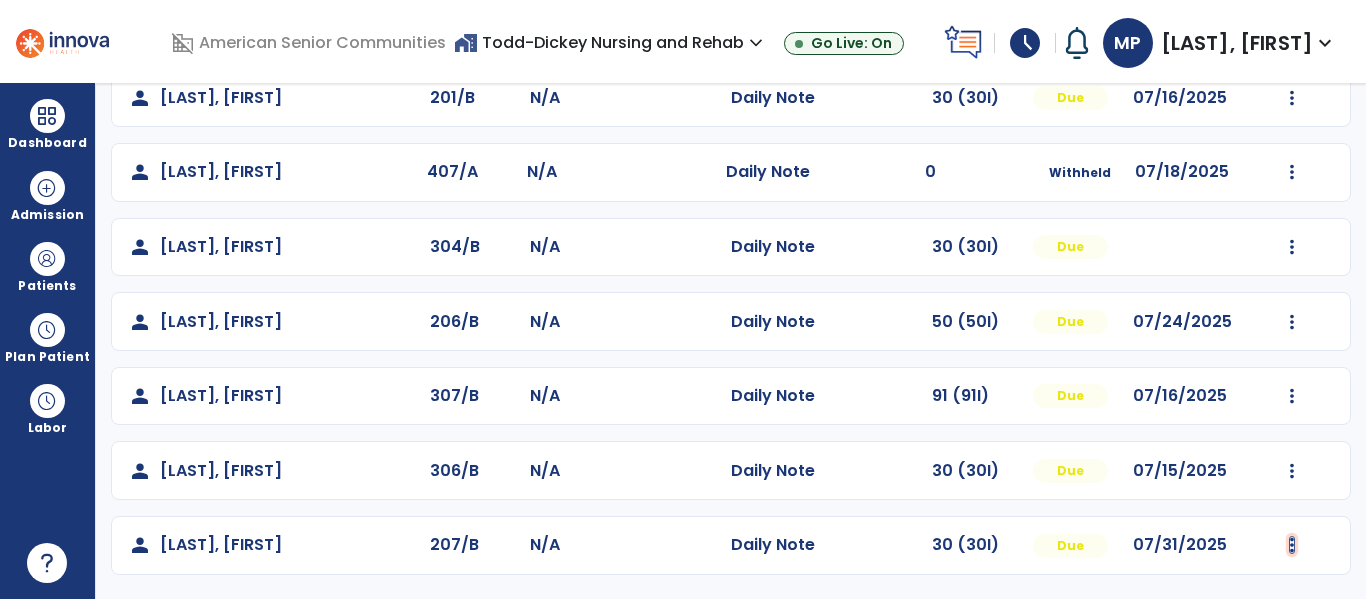 click at bounding box center (1292, -275) 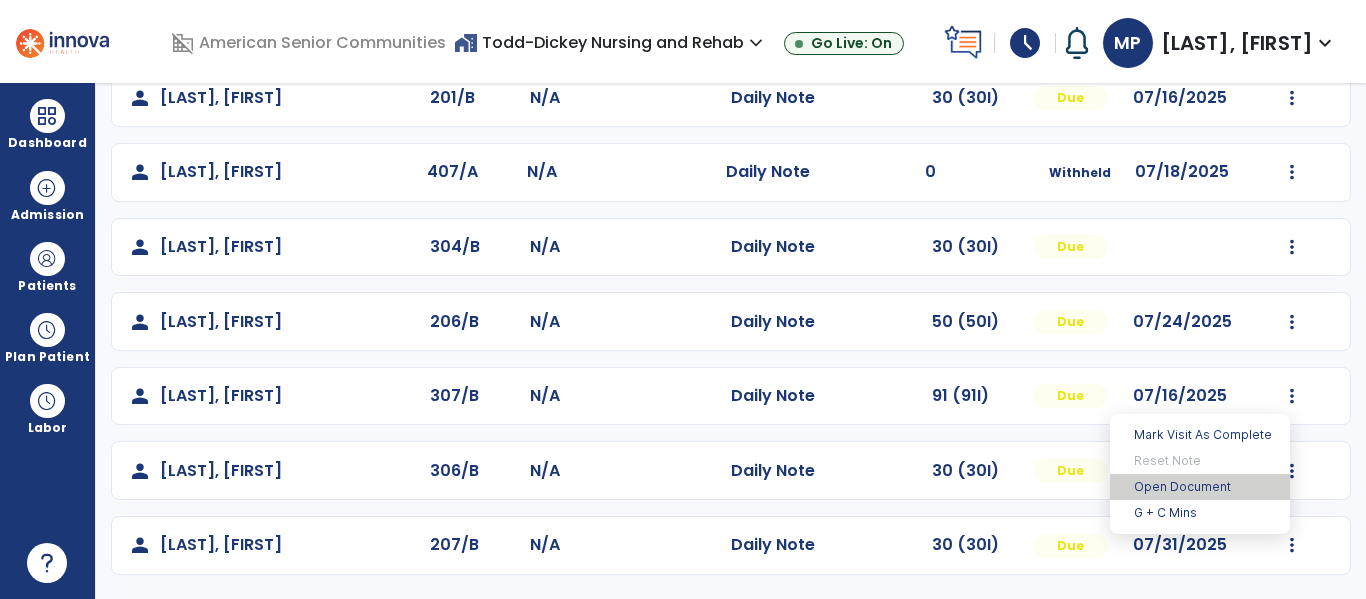 click on "Open Document" at bounding box center [1200, 487] 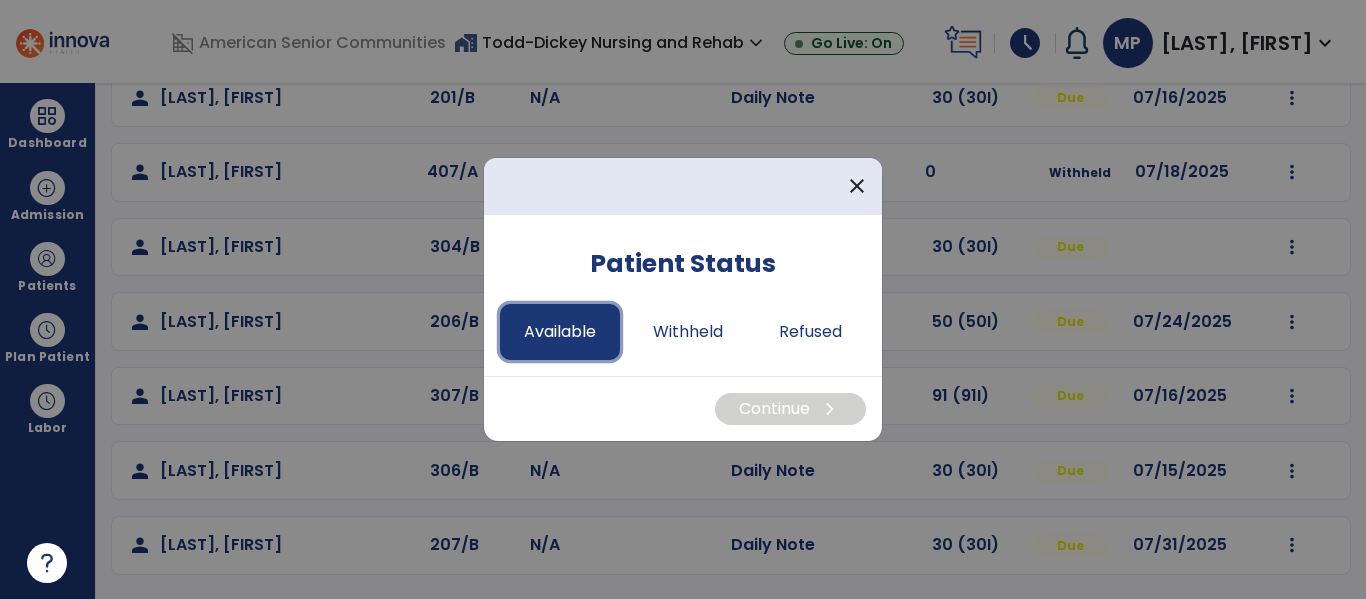 click on "Available" at bounding box center (560, 332) 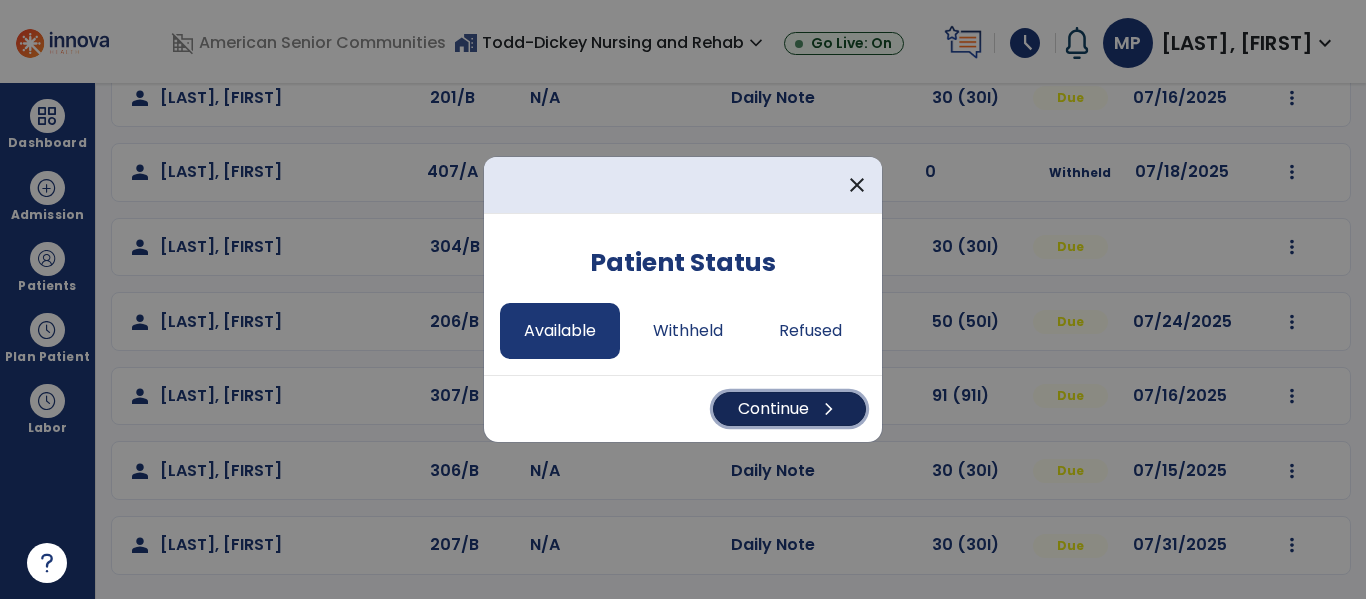 click on "Continue   chevron_right" at bounding box center [789, 409] 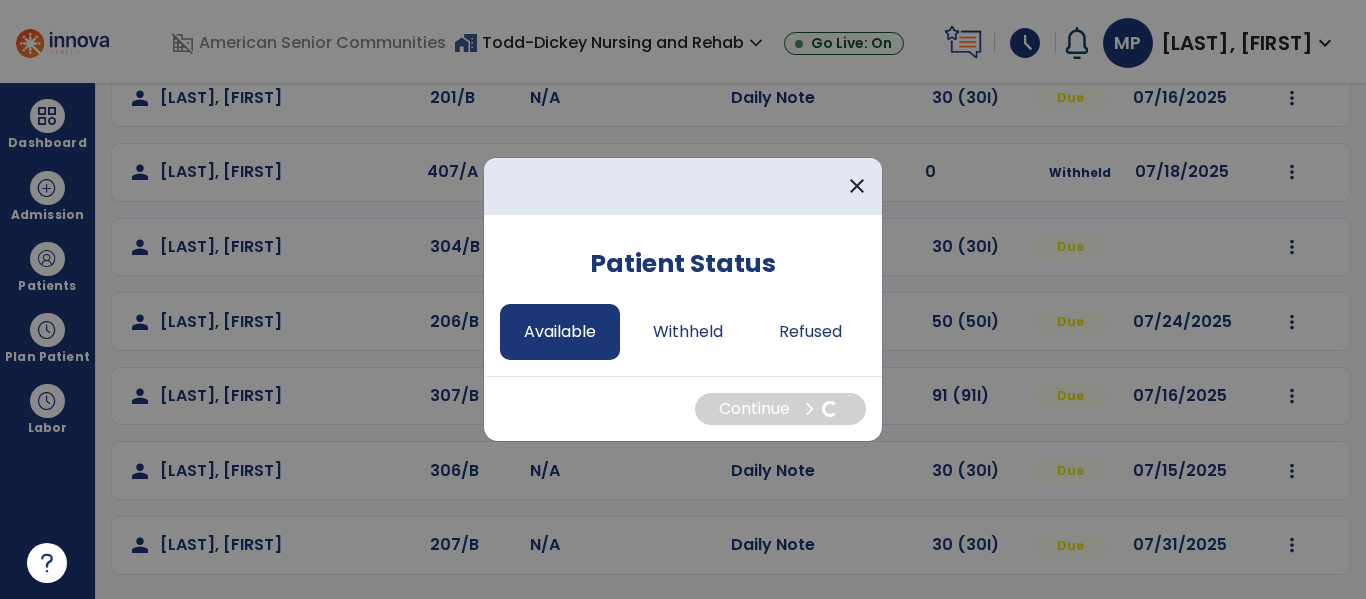 select on "*" 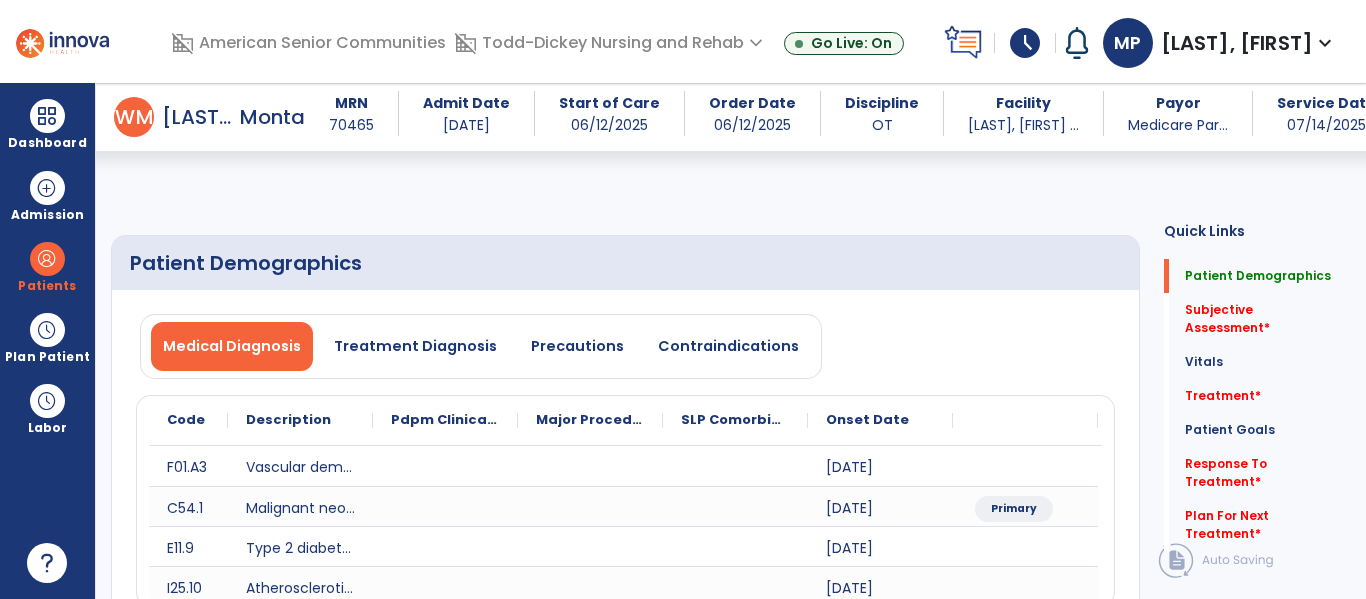 scroll, scrollTop: 371, scrollLeft: 0, axis: vertical 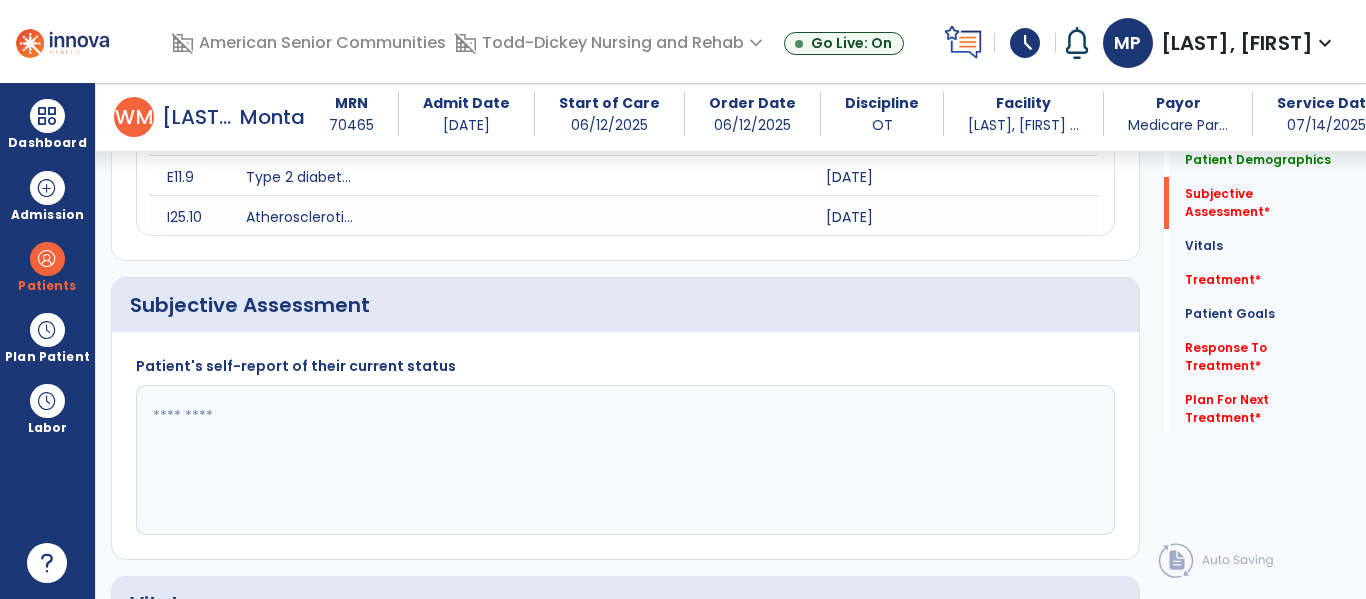 click 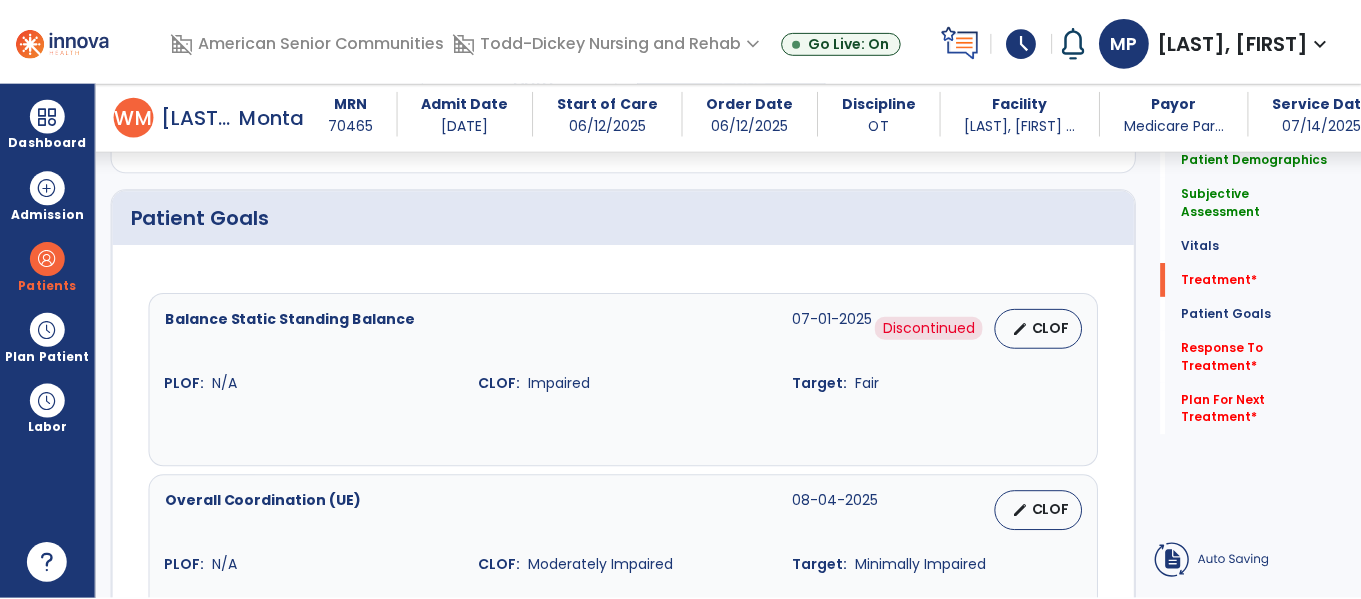 scroll, scrollTop: 1230, scrollLeft: 0, axis: vertical 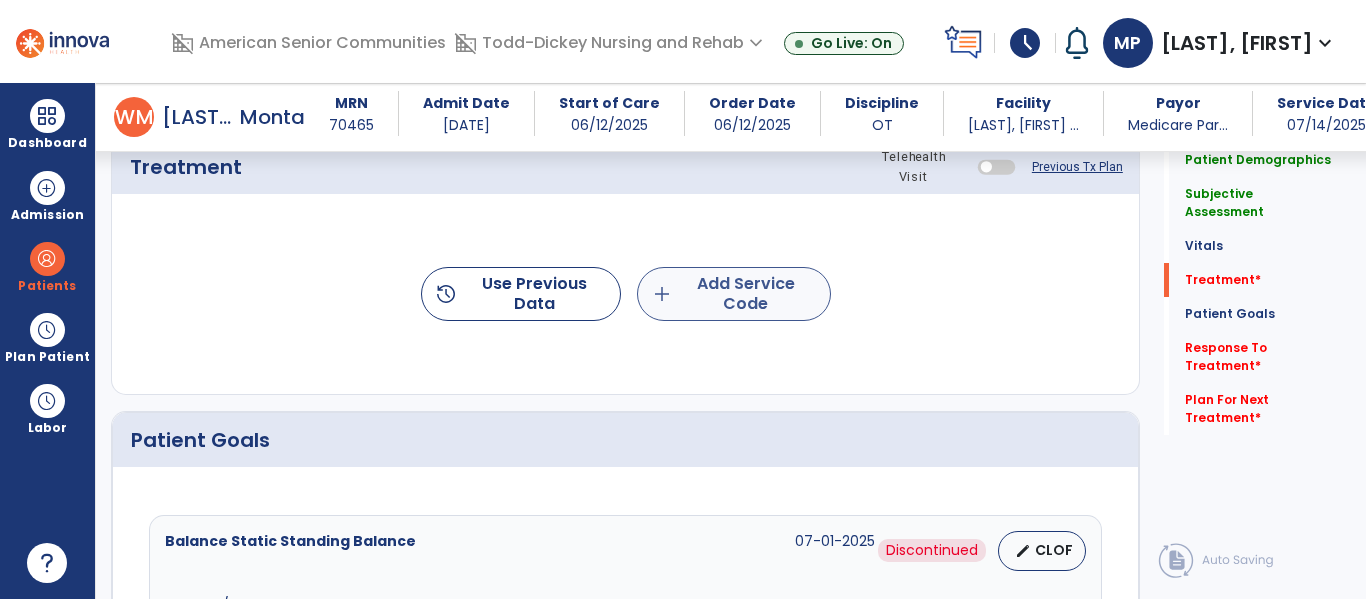 type on "**********" 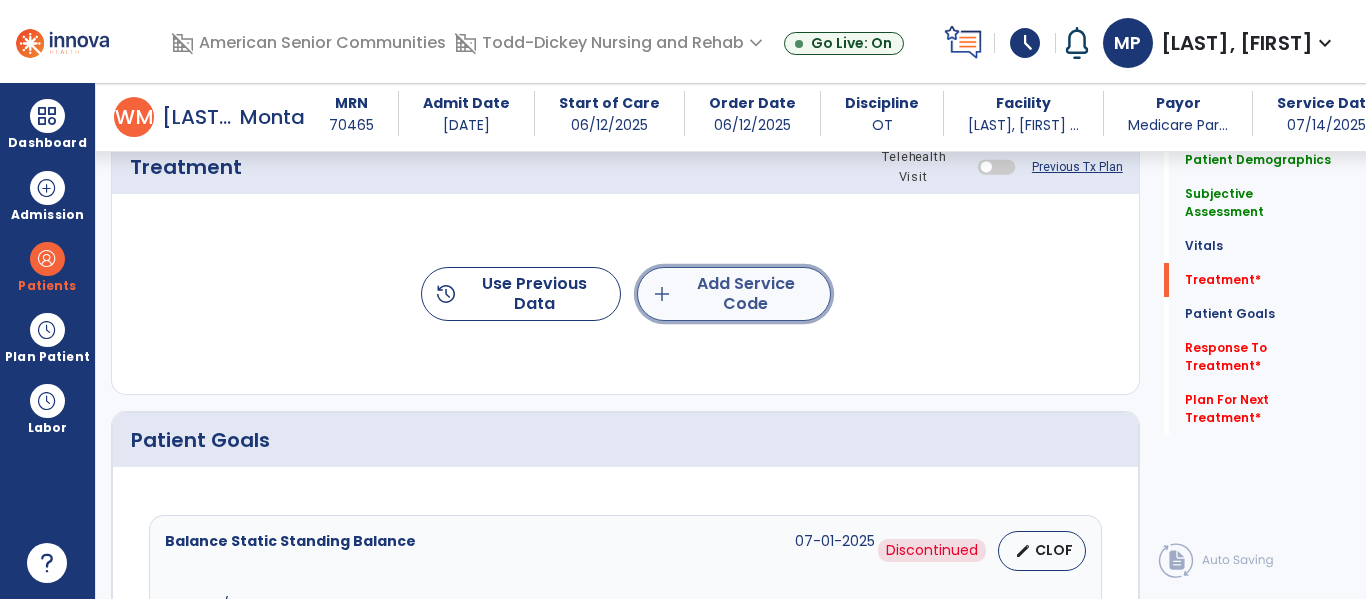 click on "add  Add Service Code" 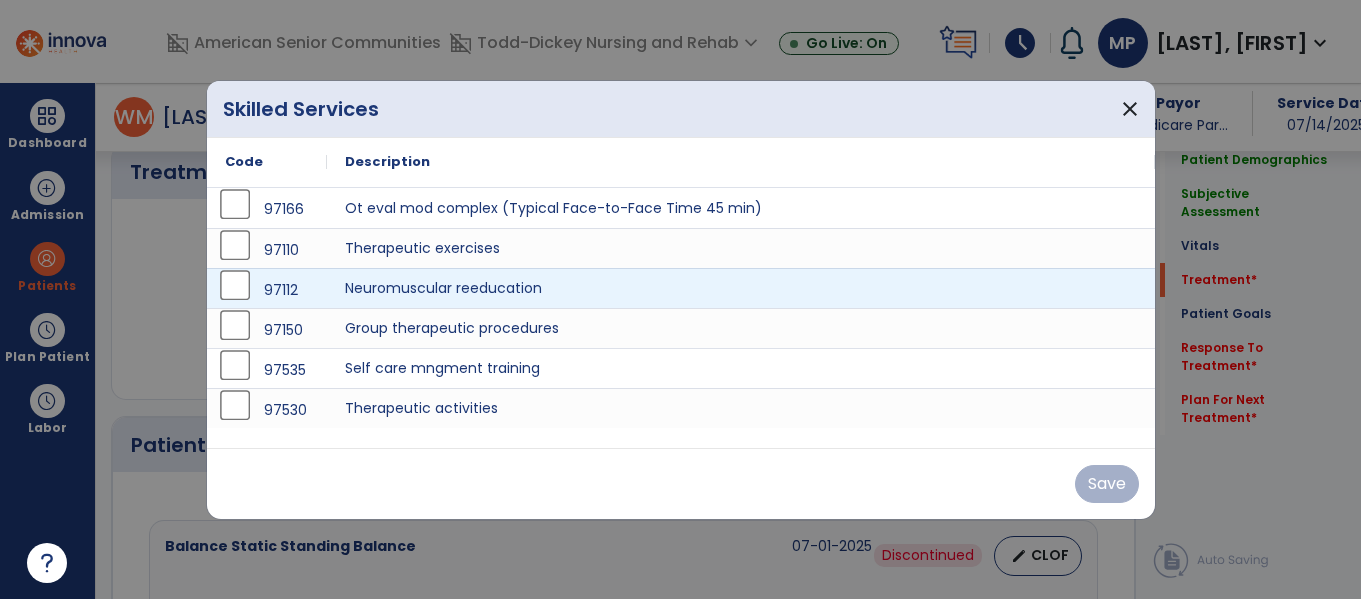 scroll, scrollTop: 1230, scrollLeft: 0, axis: vertical 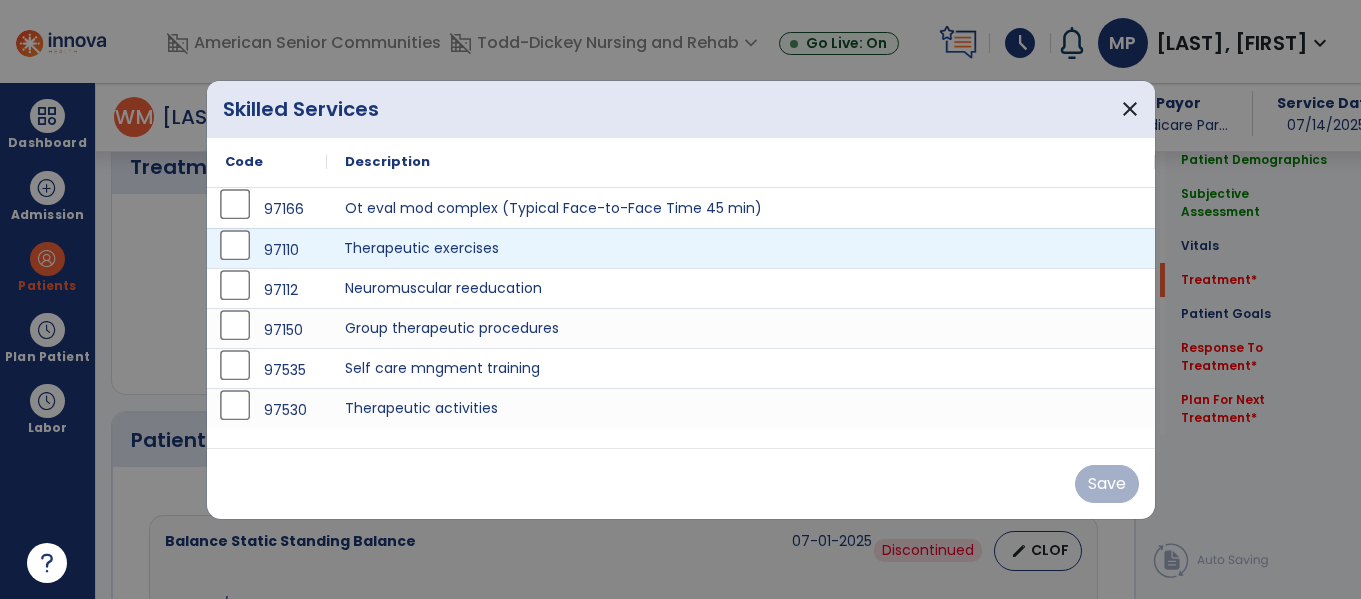 click on "Therapeutic exercises" at bounding box center [741, 248] 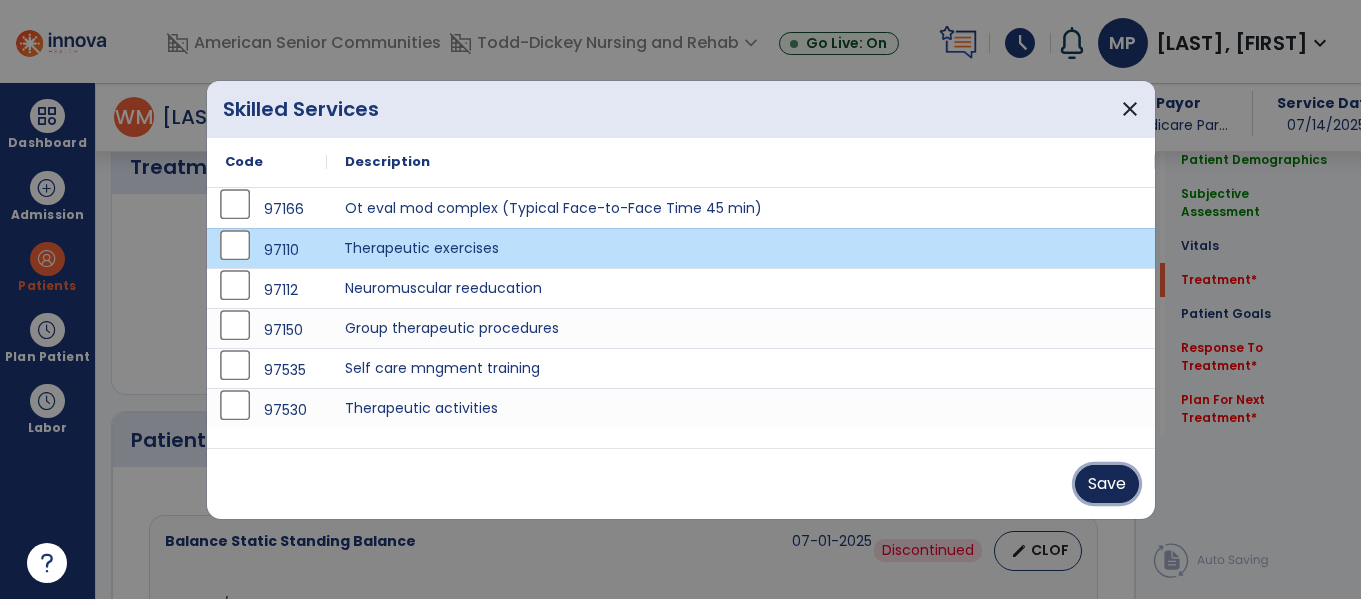 click on "Save" at bounding box center [1107, 484] 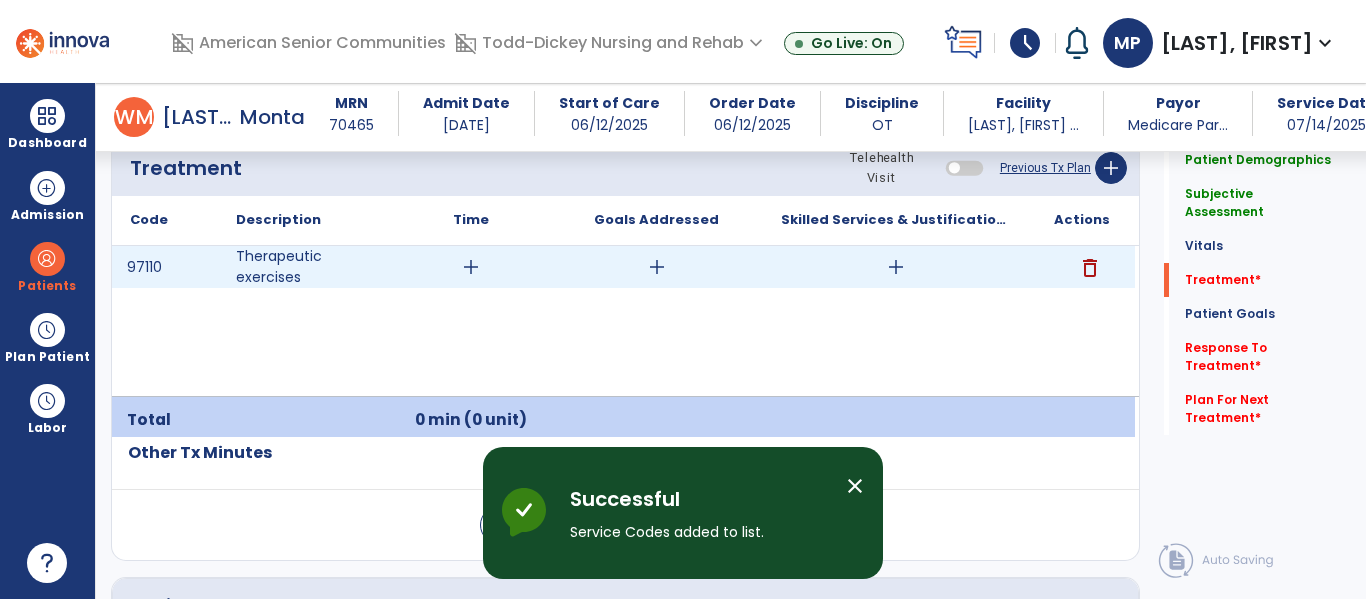 click on "add" at bounding box center (471, 267) 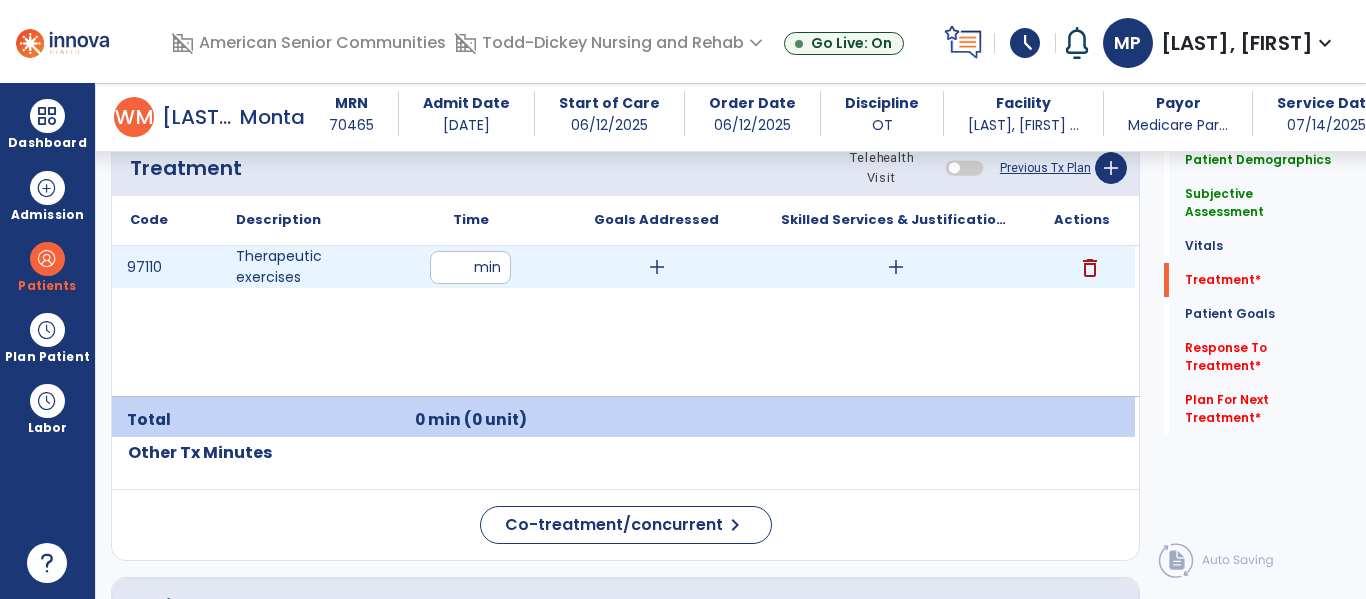 type on "**" 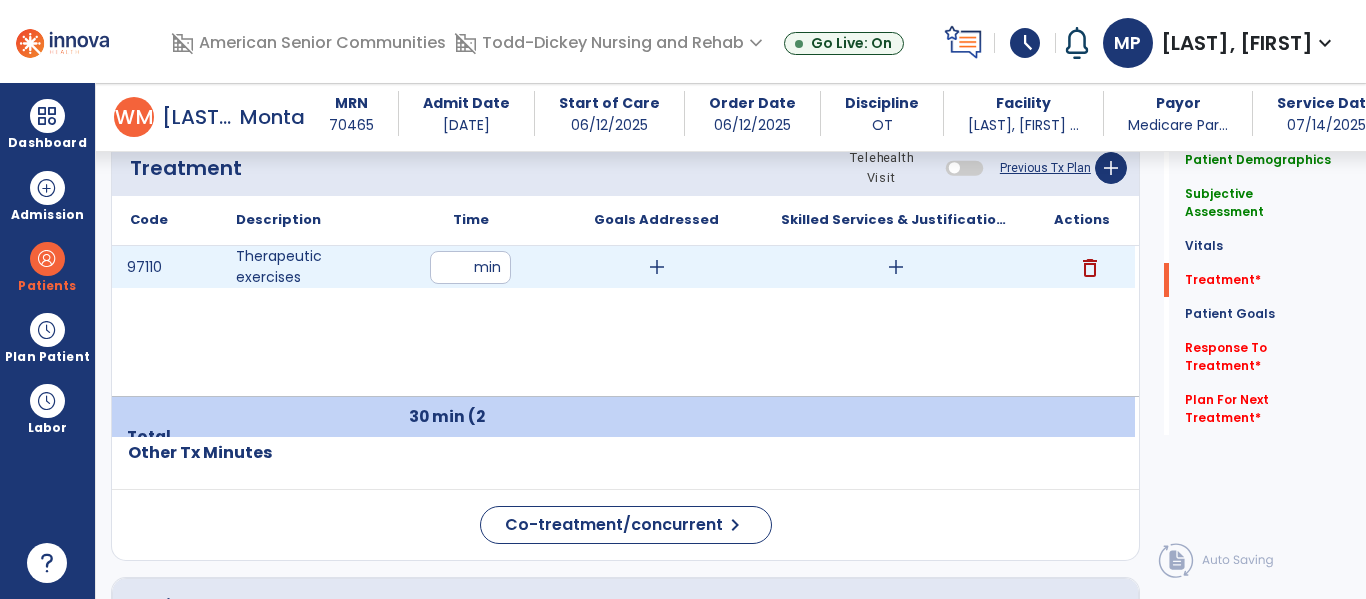 click on "add" at bounding box center [657, 267] 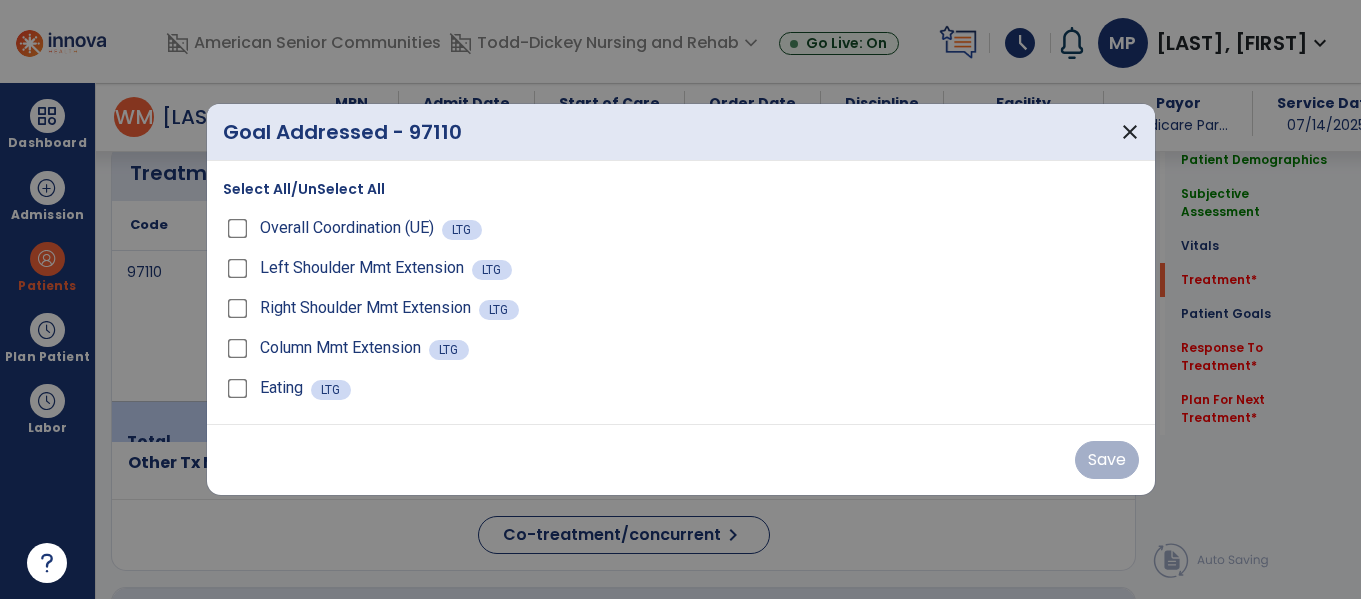 scroll, scrollTop: 1230, scrollLeft: 0, axis: vertical 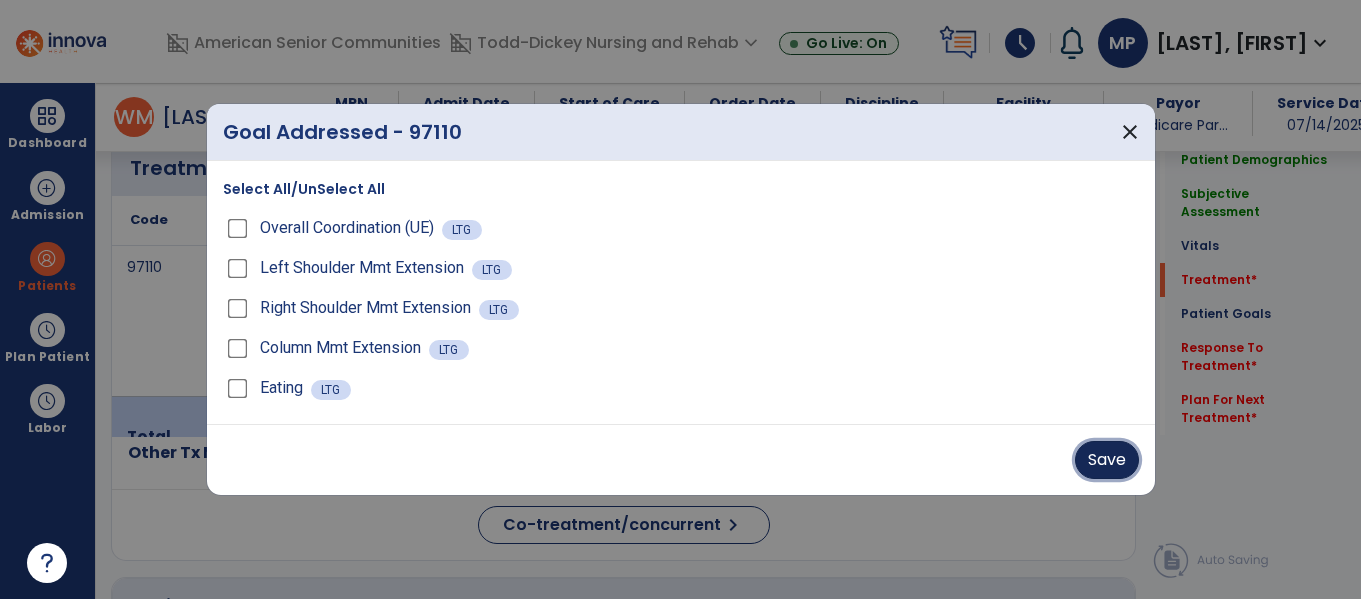 click on "Save" at bounding box center [1107, 460] 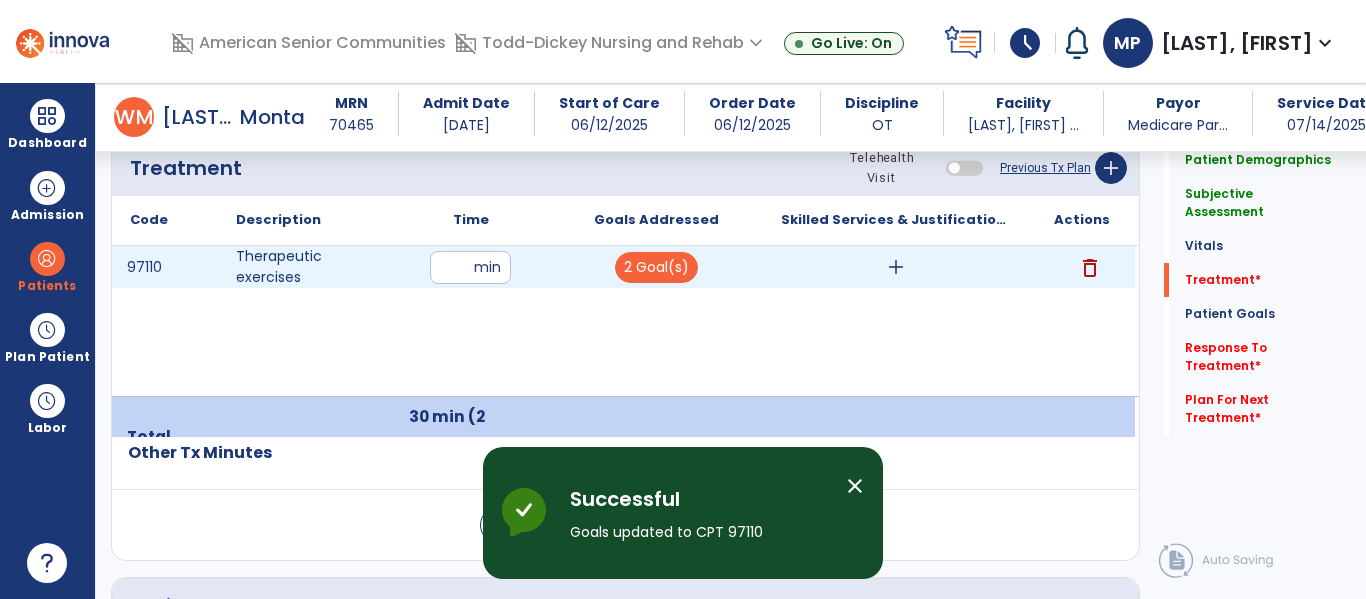 click on "add" at bounding box center [896, 267] 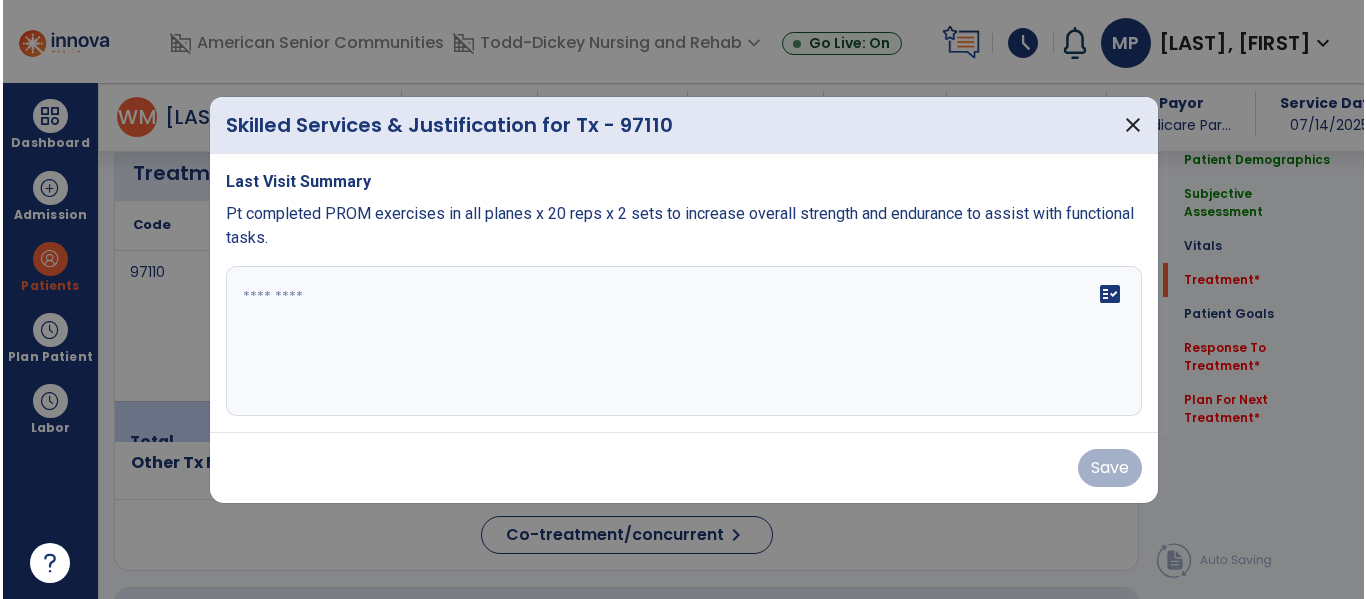 scroll, scrollTop: 1230, scrollLeft: 0, axis: vertical 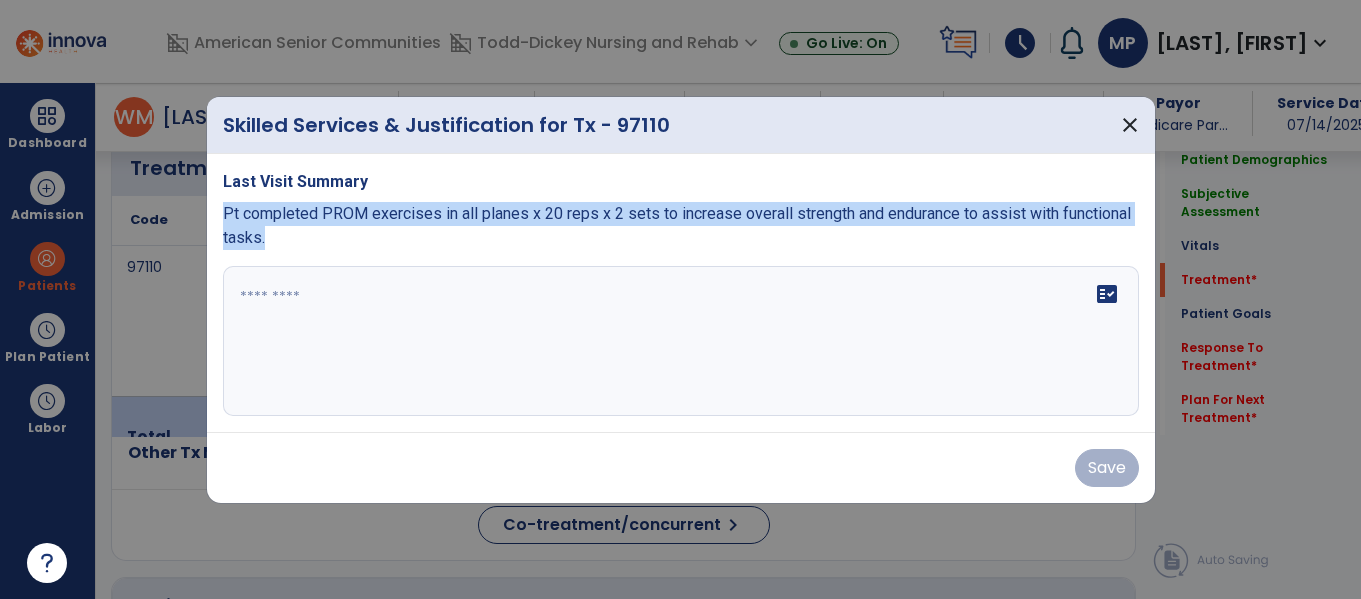 drag, startPoint x: 363, startPoint y: 247, endPoint x: 224, endPoint y: 209, distance: 144.10066 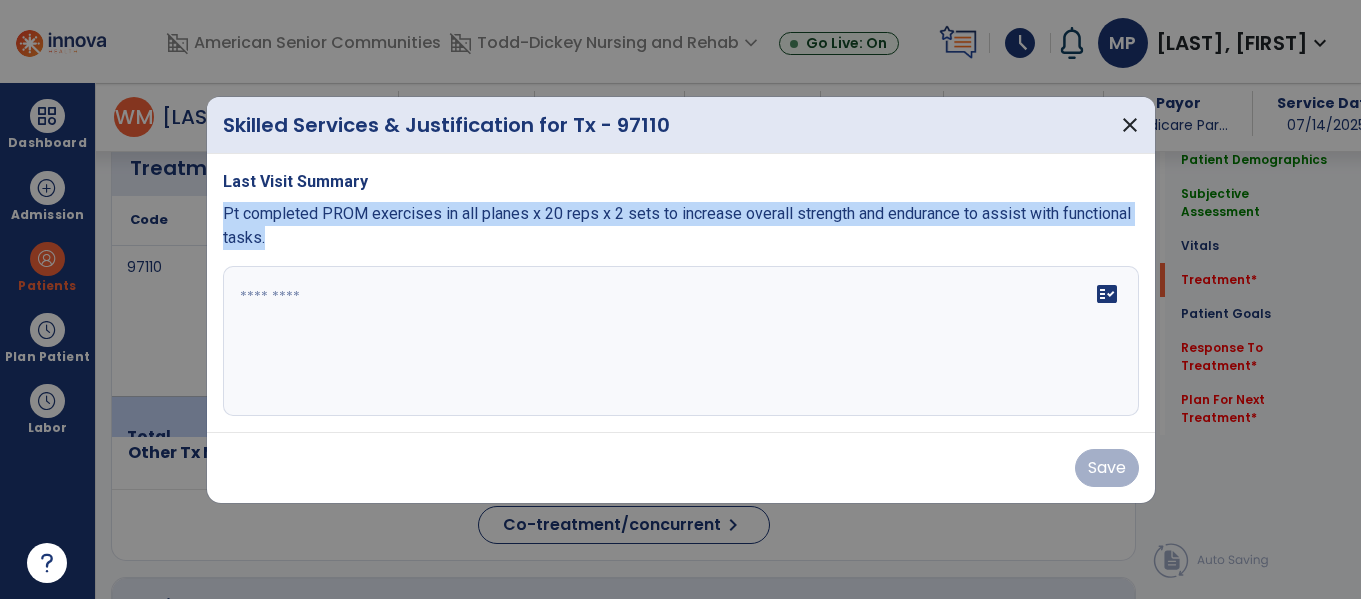 click on "Last Visit Summary Pt completed PROM exercises in all planes x 20 reps x 2 sets to increase overall strength and endurance to assist with functional tasks. fact_check" at bounding box center [681, 293] 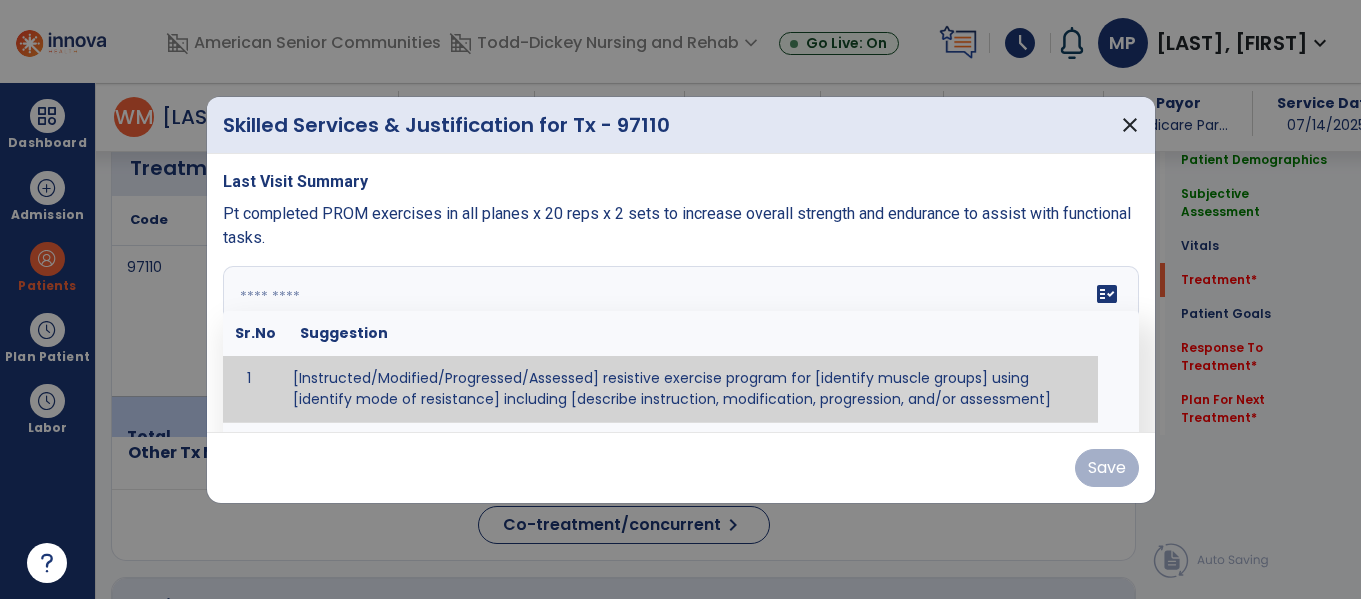 click at bounding box center (678, 341) 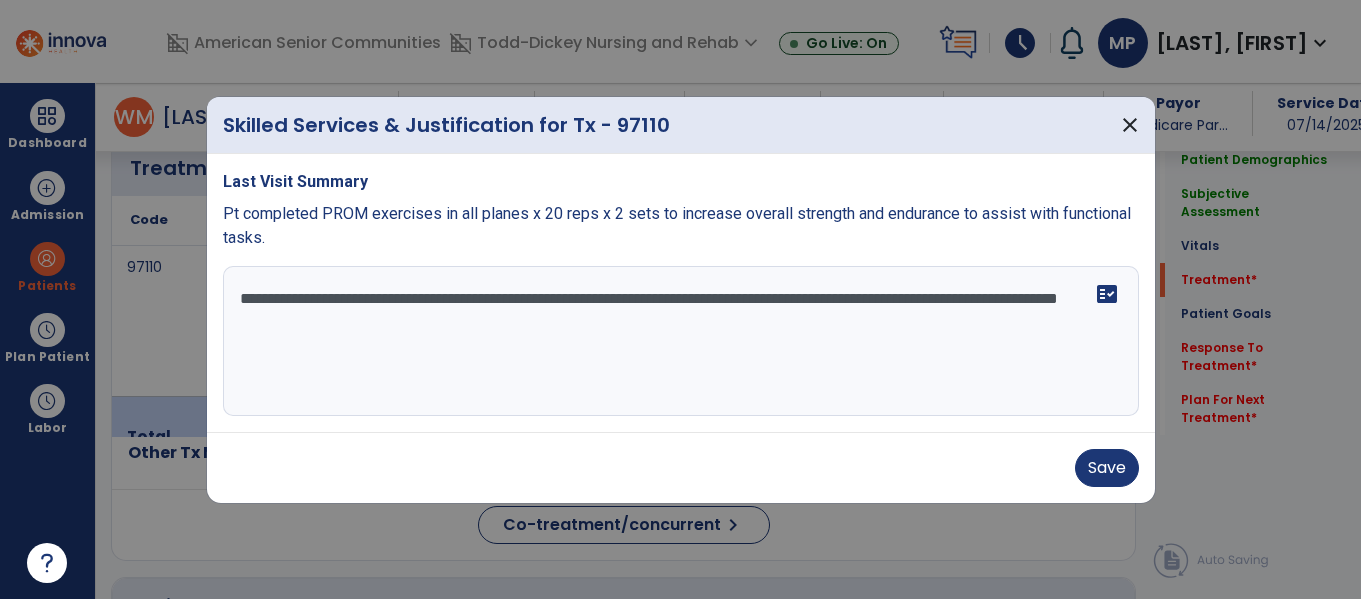 type on "**********" 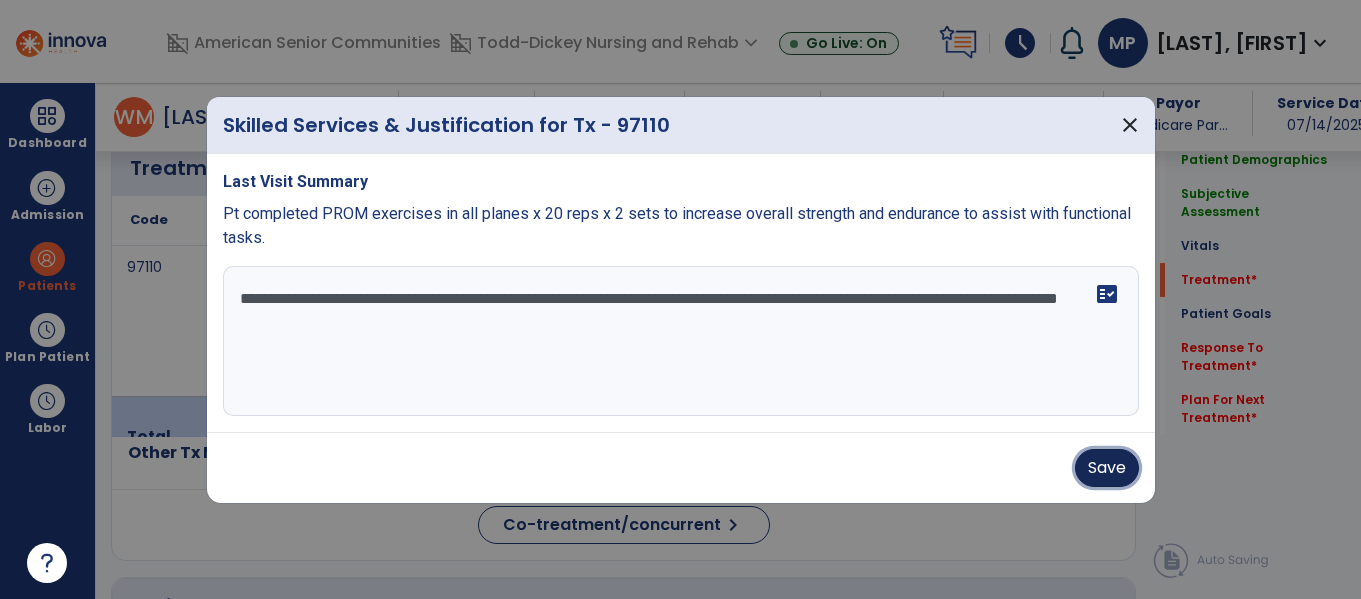 click on "Save" at bounding box center [1107, 468] 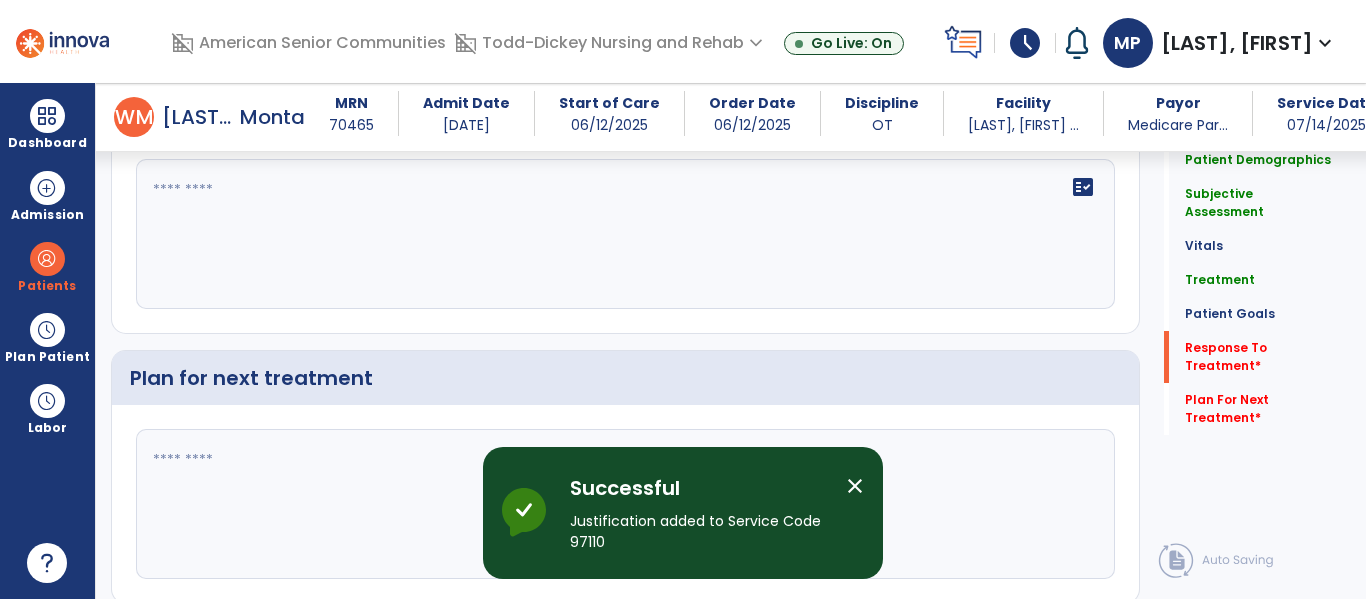 scroll, scrollTop: 3011, scrollLeft: 0, axis: vertical 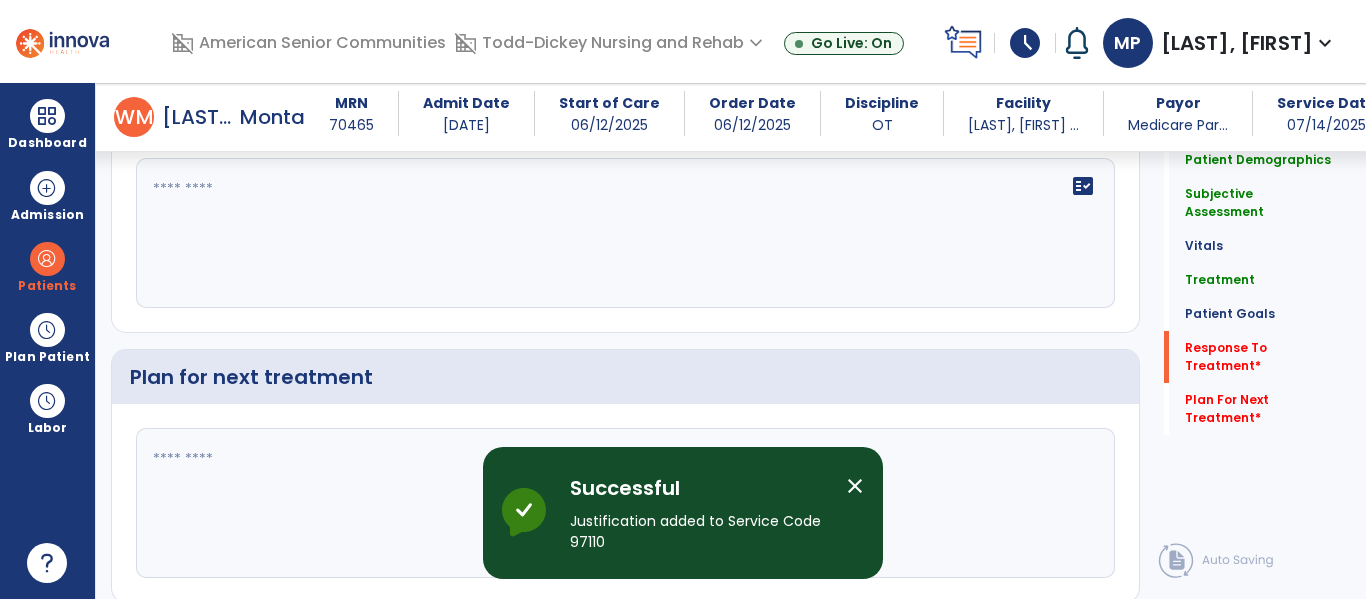 click on "fact_check" 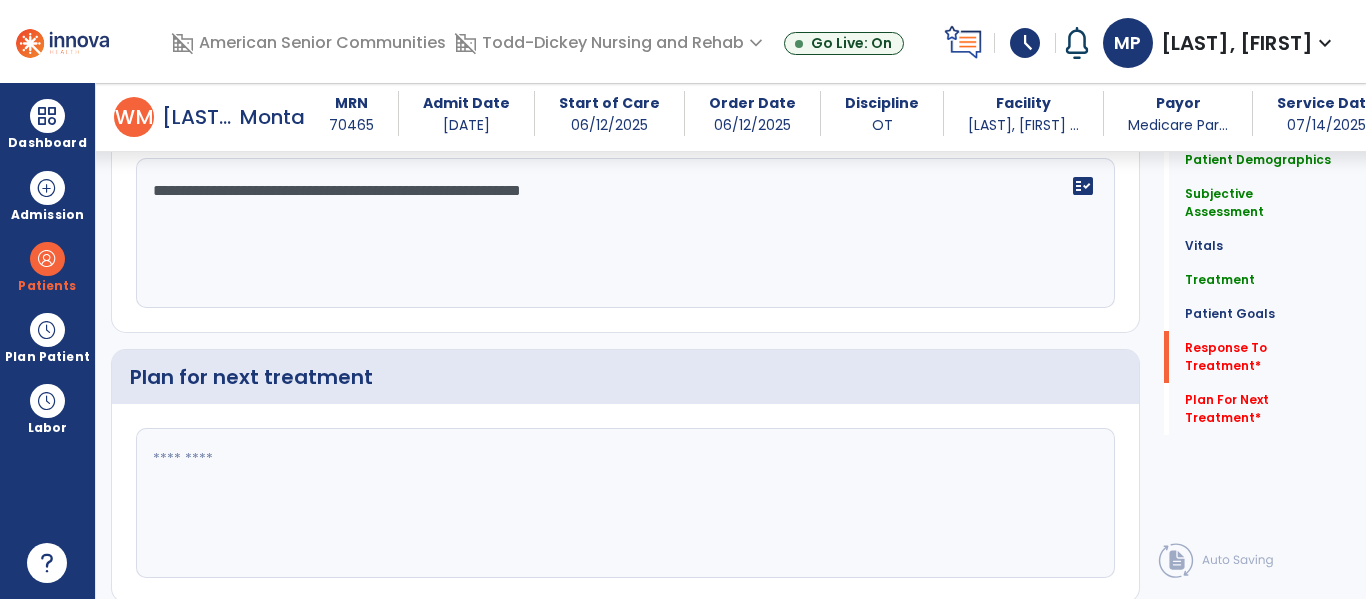 type on "**********" 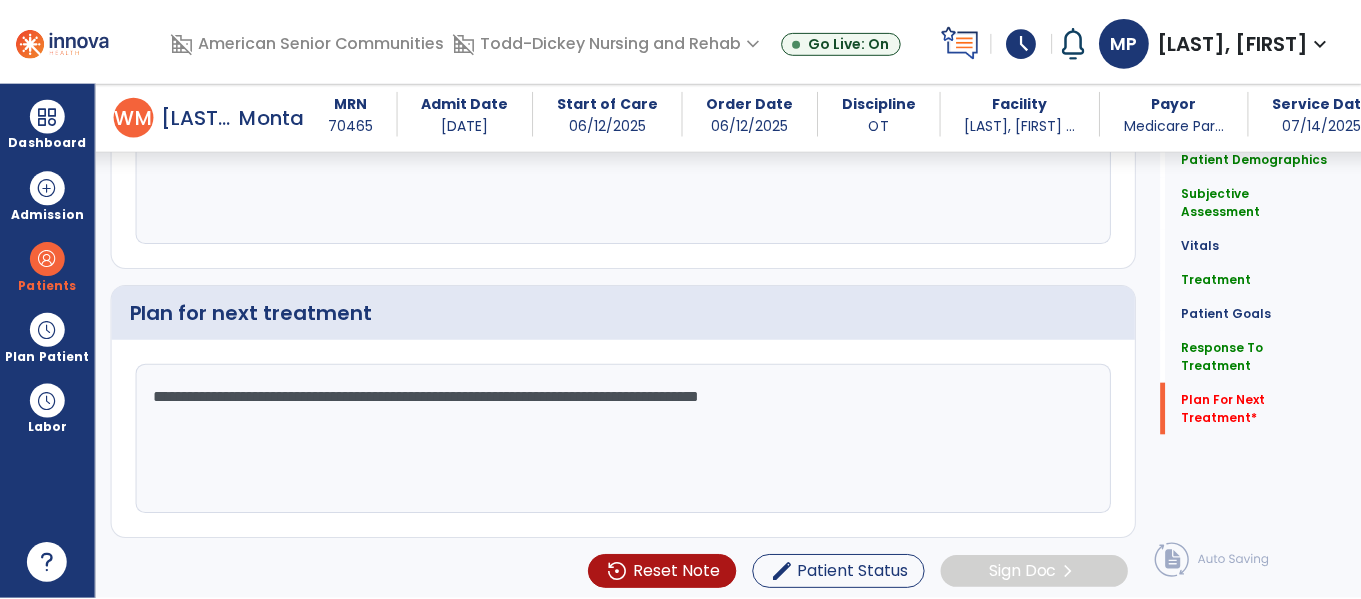 scroll, scrollTop: 3081, scrollLeft: 0, axis: vertical 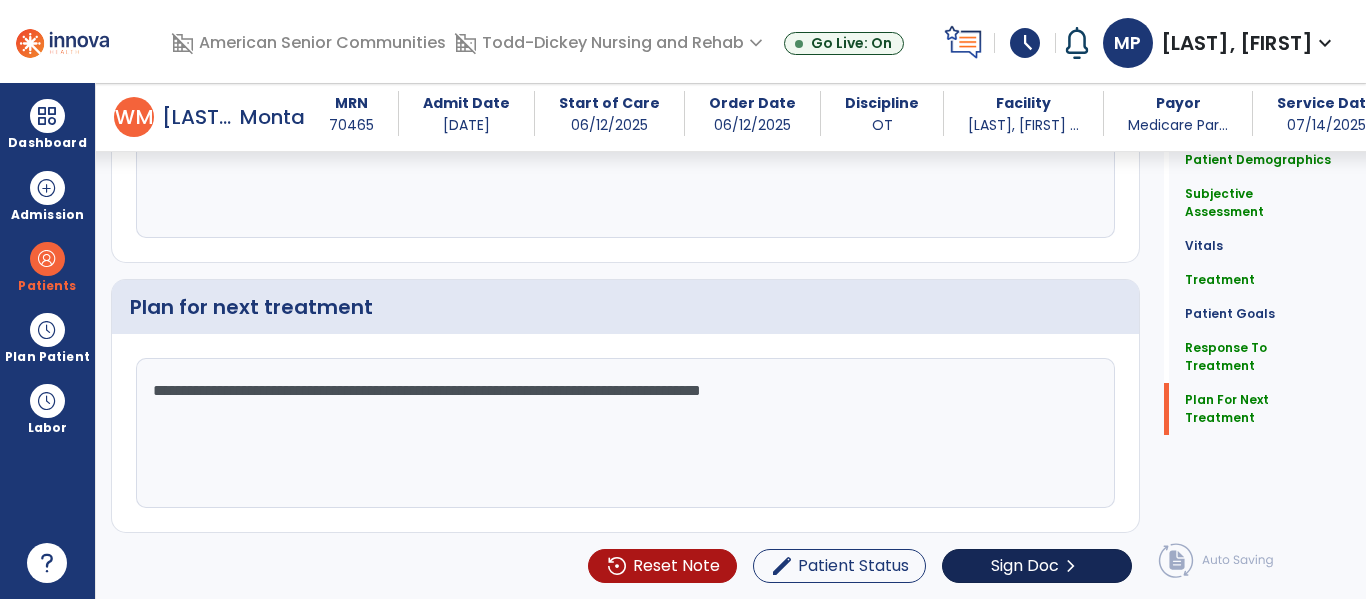 type on "**********" 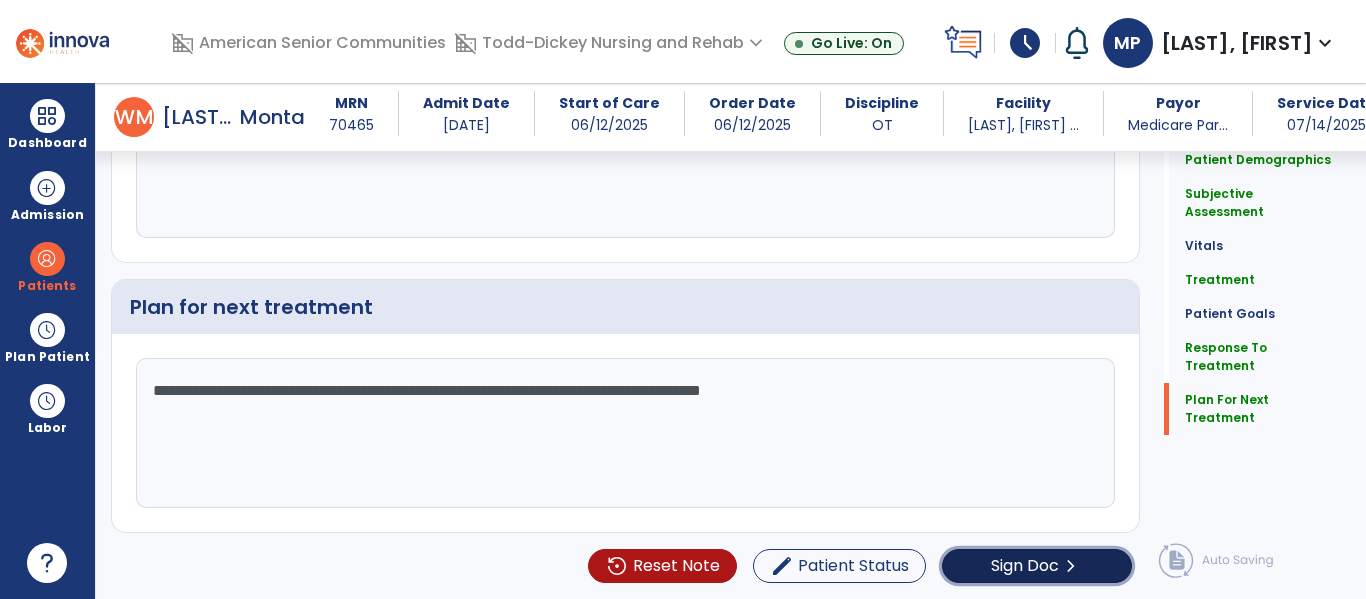 click on "Sign Doc" 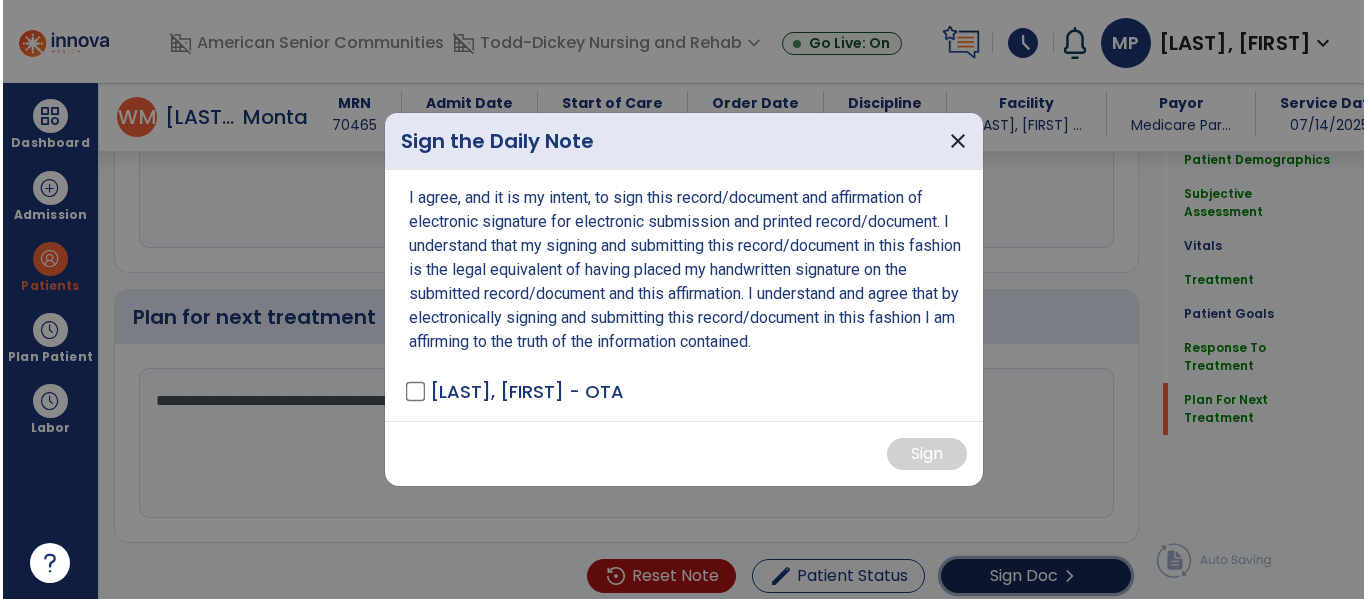 scroll, scrollTop: 3081, scrollLeft: 0, axis: vertical 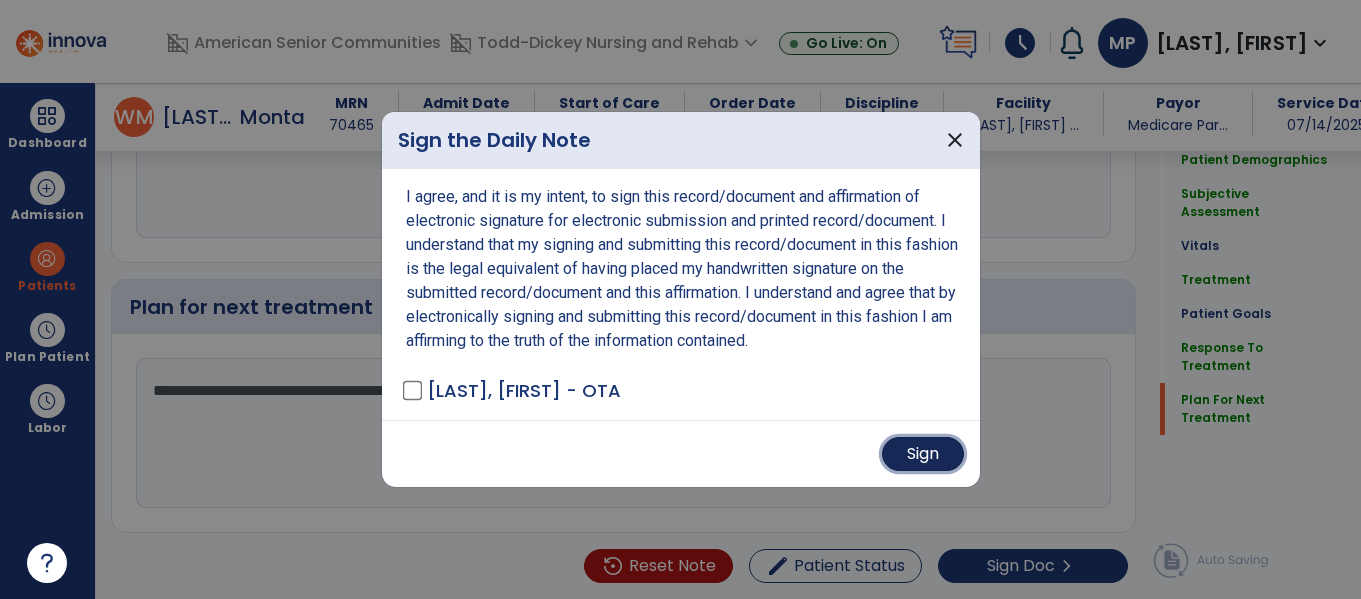 click on "Sign" at bounding box center [923, 454] 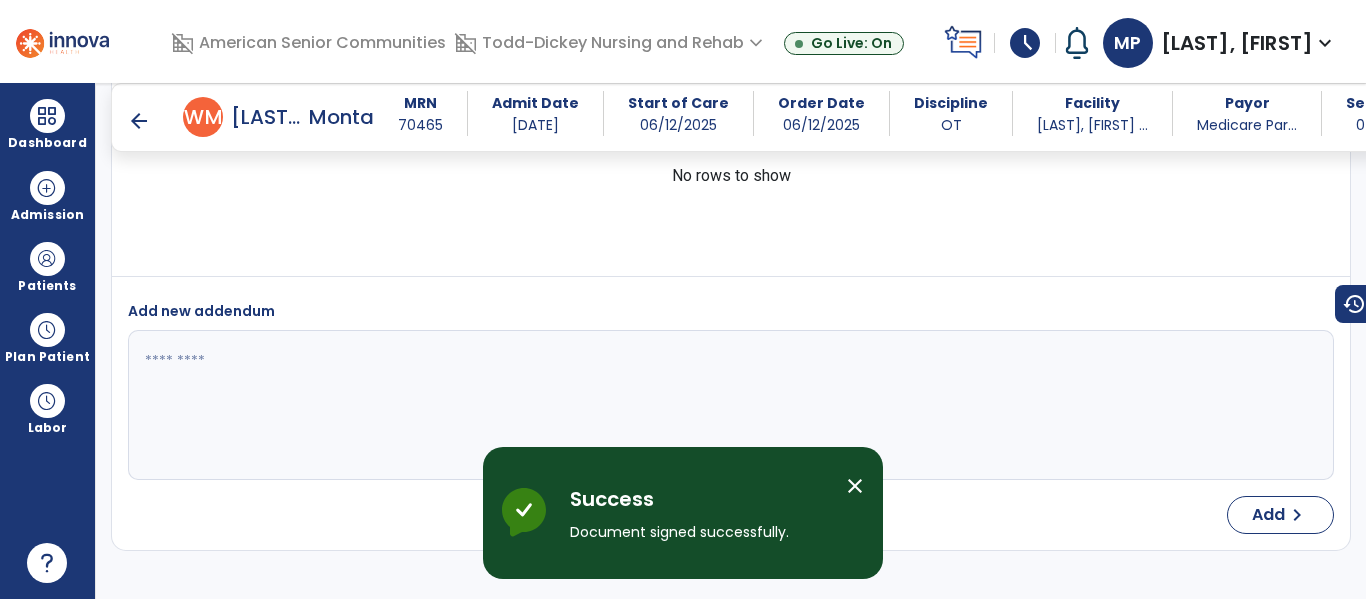 scroll, scrollTop: 2569, scrollLeft: 0, axis: vertical 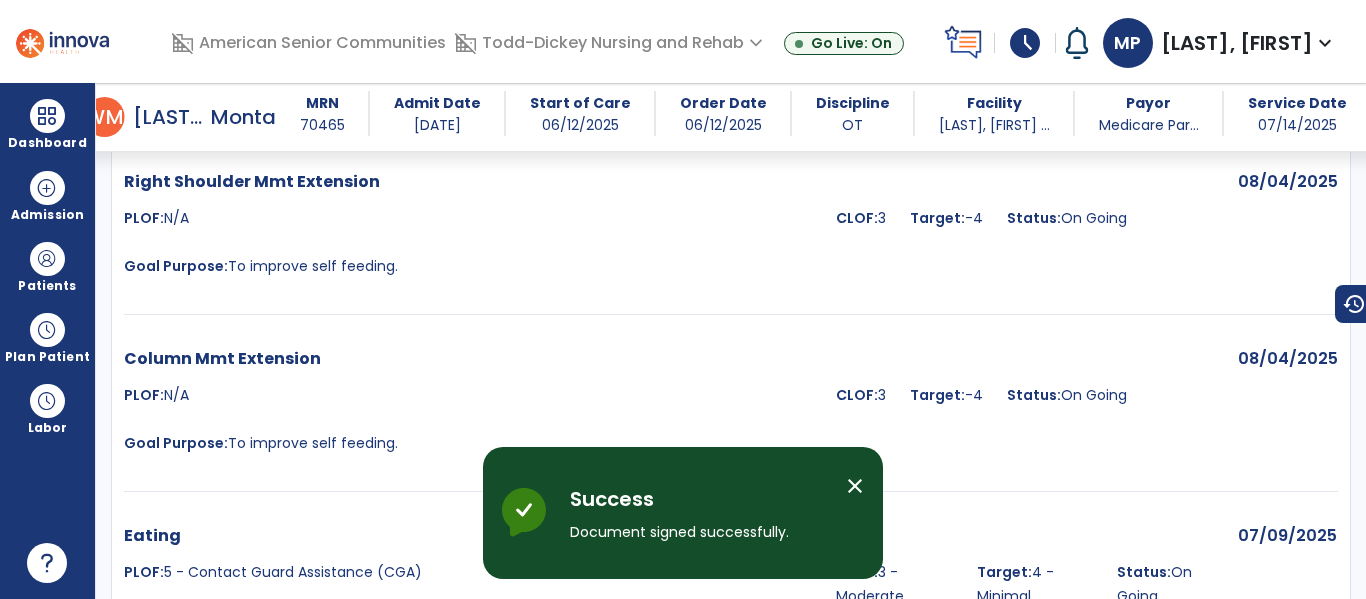 click on "close" at bounding box center [855, 486] 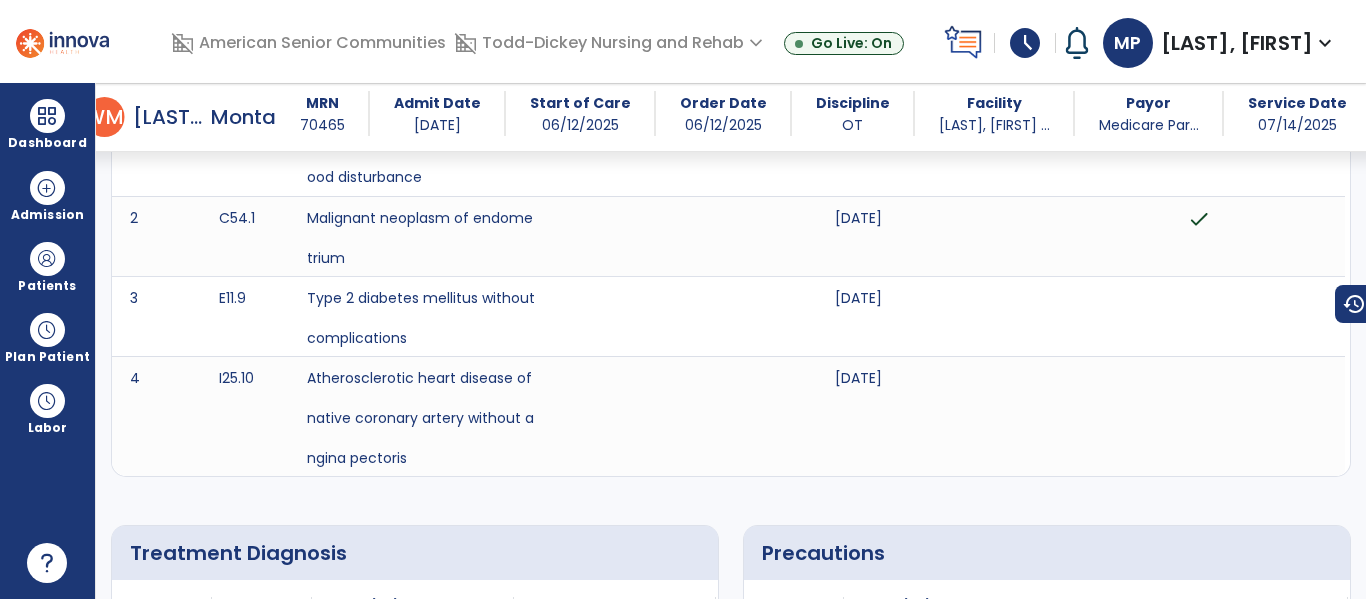 scroll, scrollTop: 0, scrollLeft: 0, axis: both 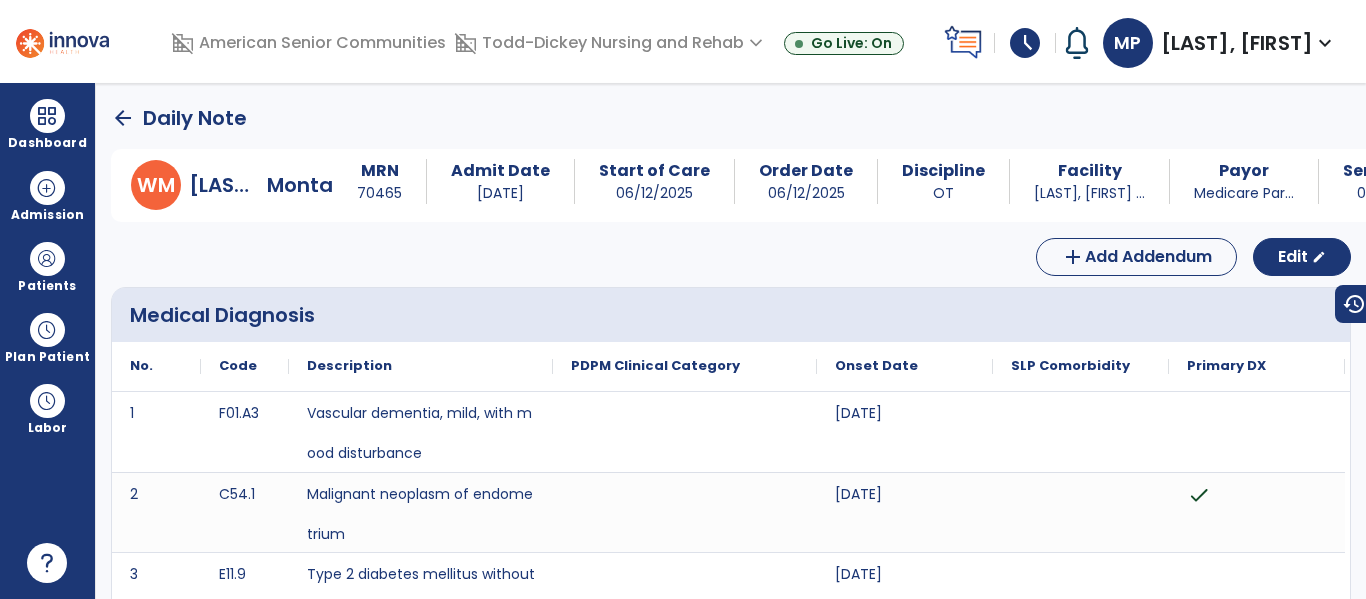 click on "arrow_back" 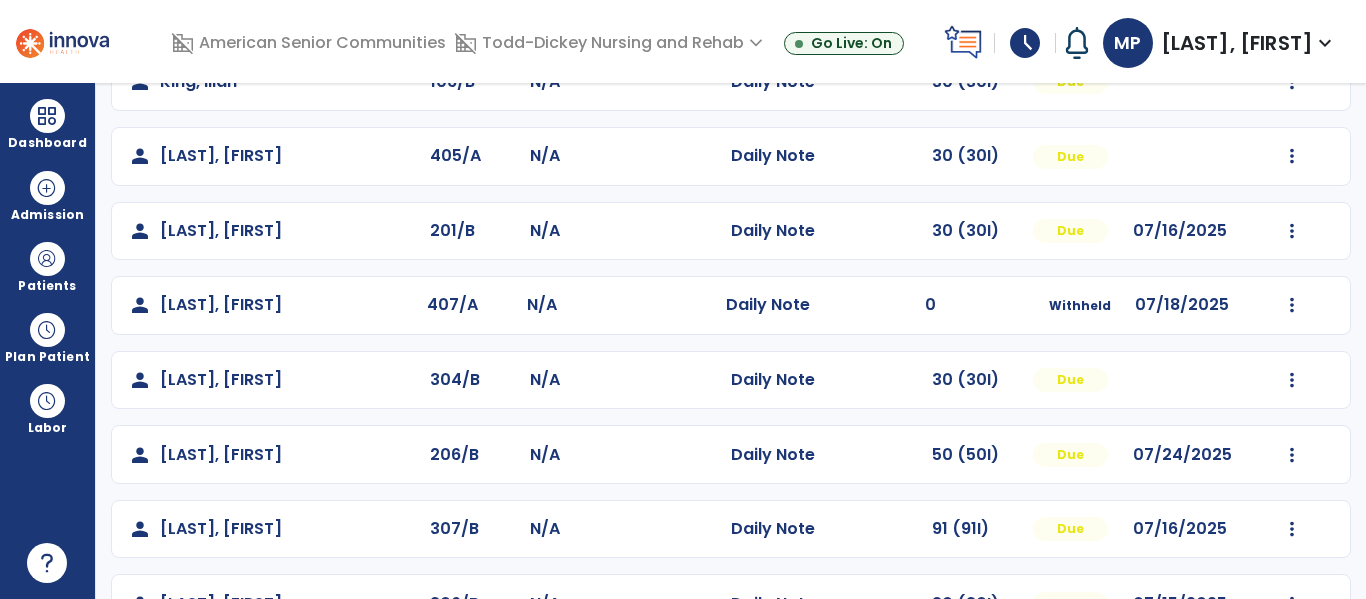 scroll, scrollTop: 428, scrollLeft: 0, axis: vertical 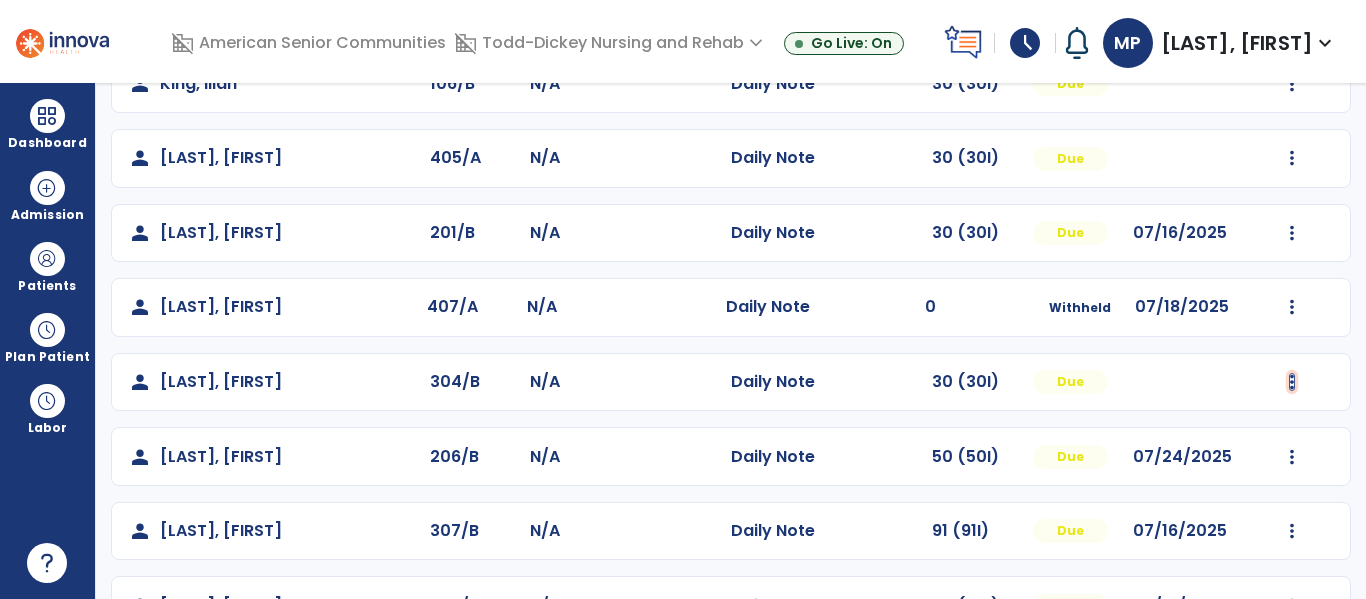 click at bounding box center (1292, -140) 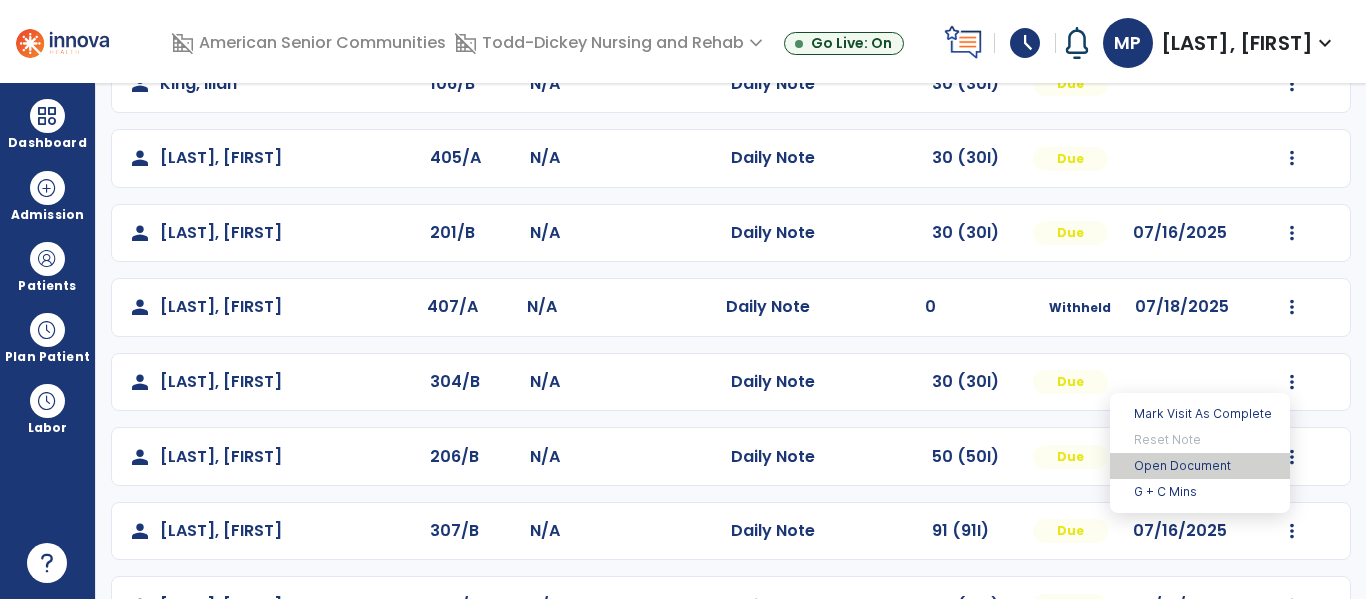 click on "Open Document" at bounding box center (1200, 466) 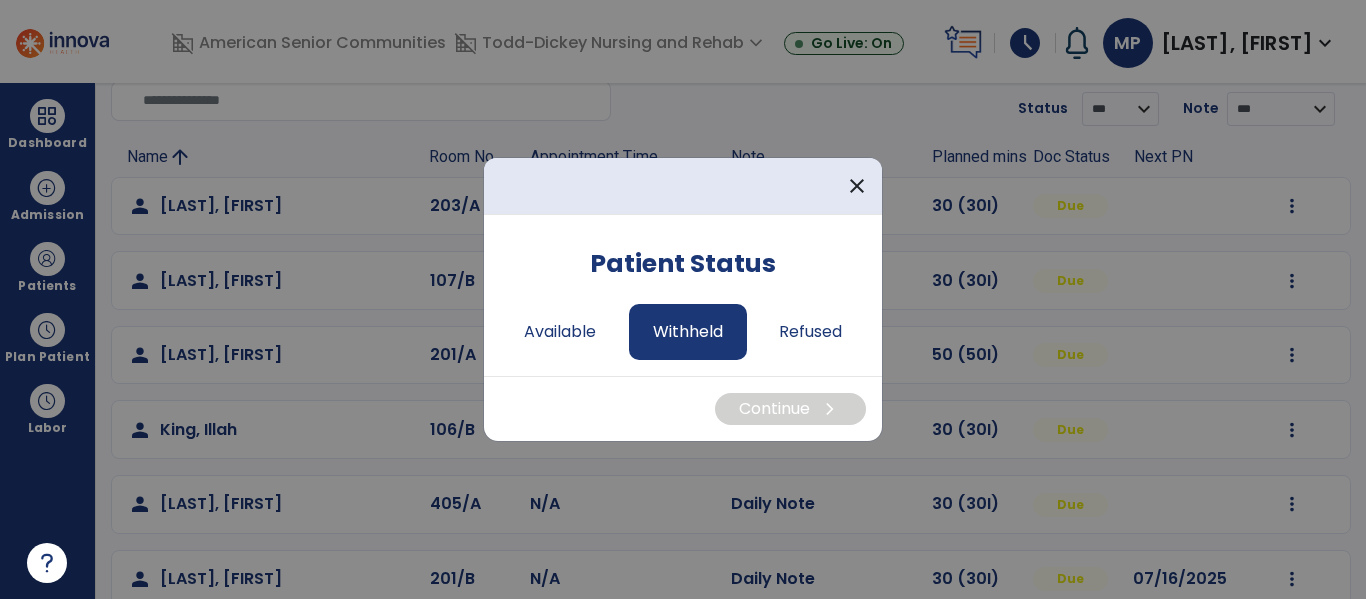 scroll, scrollTop: 354, scrollLeft: 0, axis: vertical 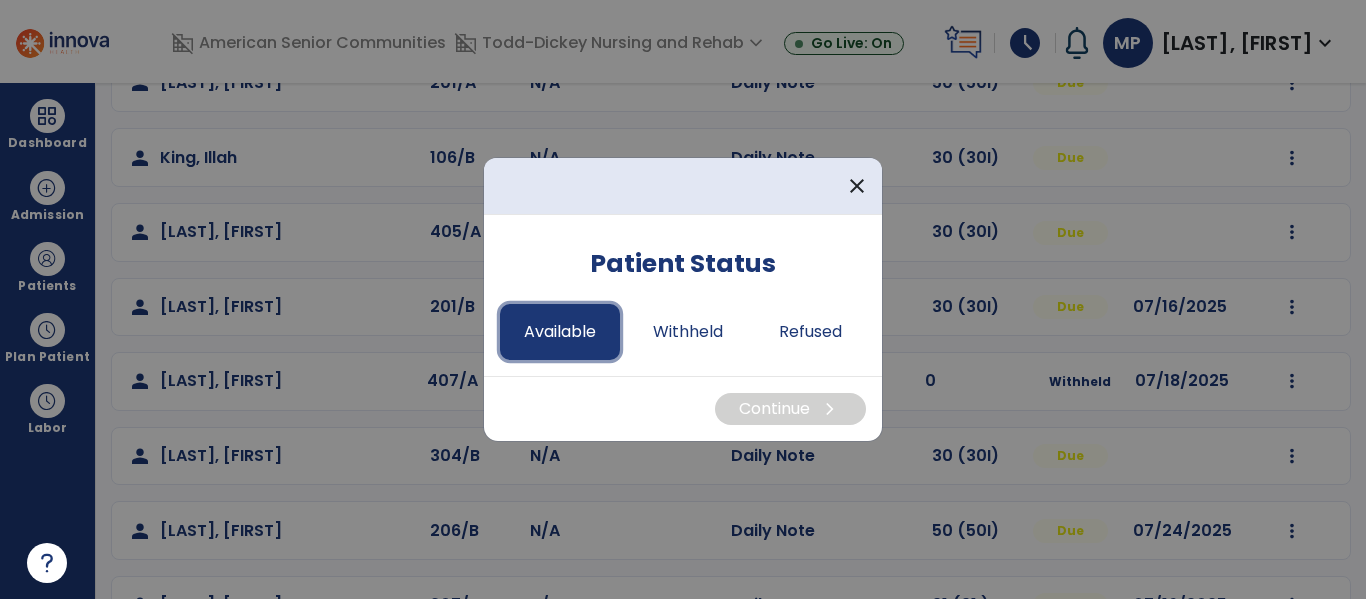click on "Available" at bounding box center [560, 332] 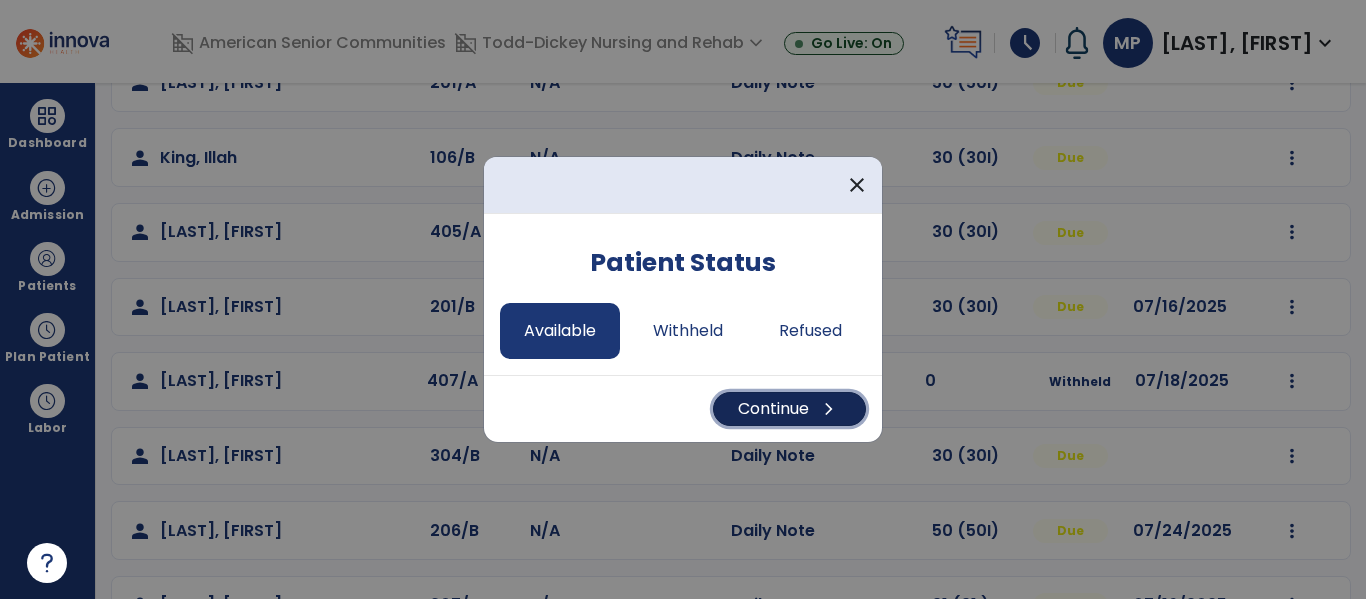 click on "Continue   chevron_right" at bounding box center (789, 409) 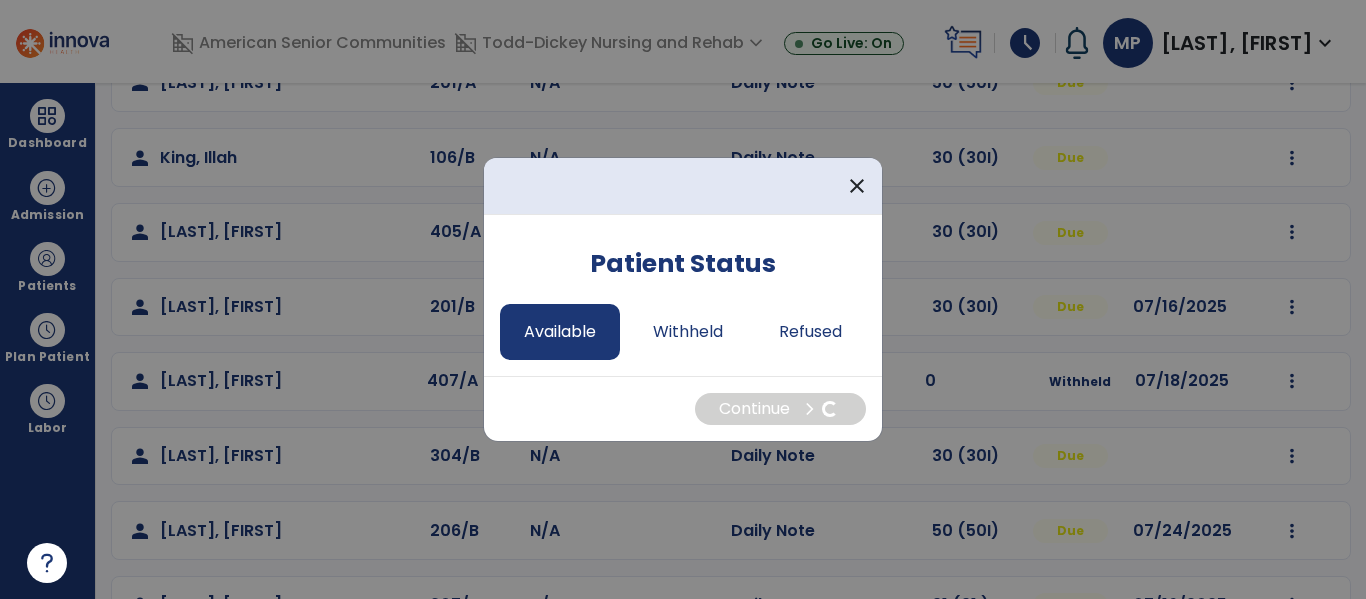 select on "*" 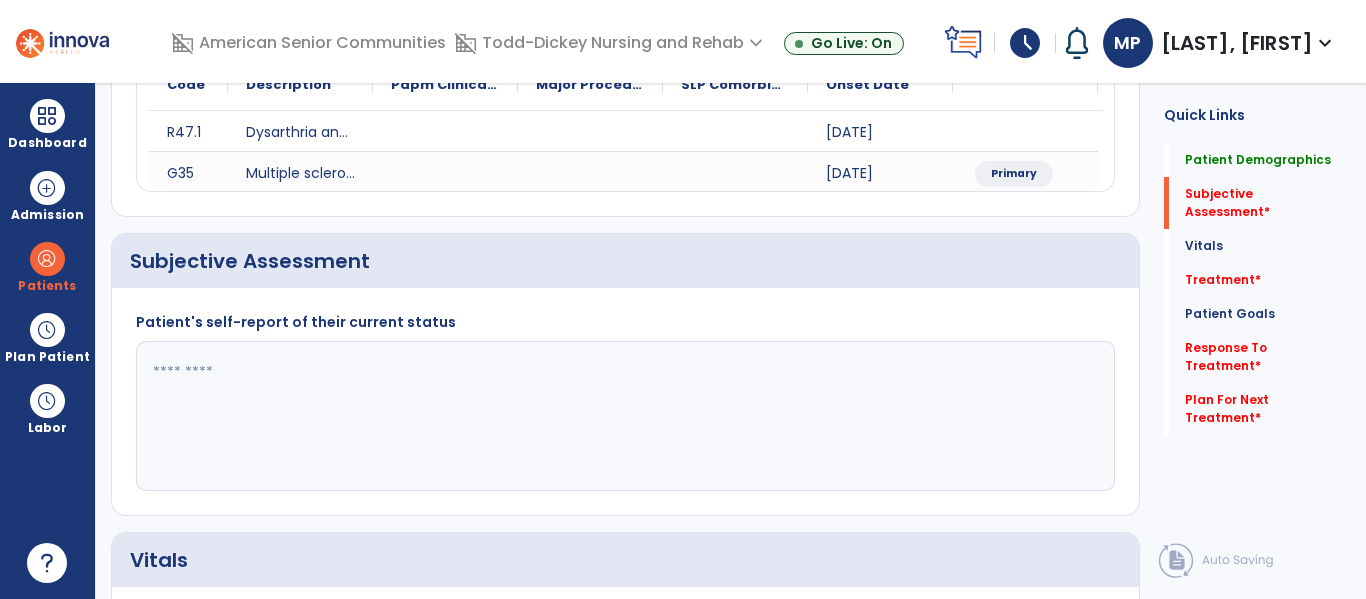 click 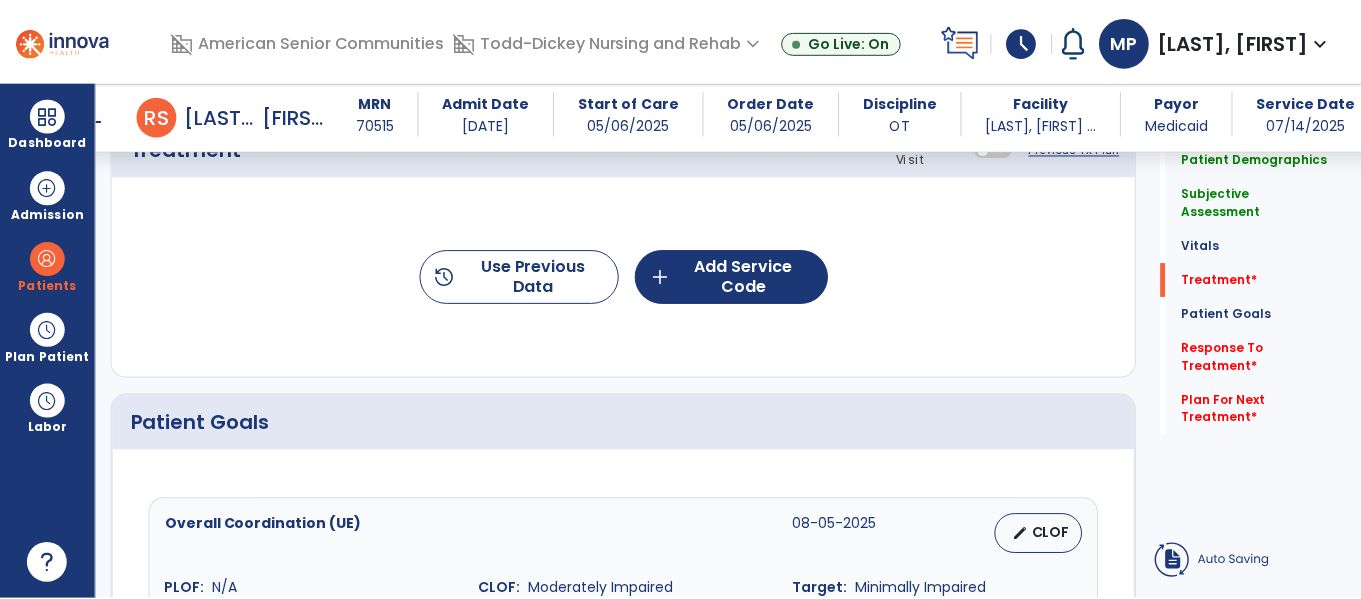 scroll, scrollTop: 1160, scrollLeft: 0, axis: vertical 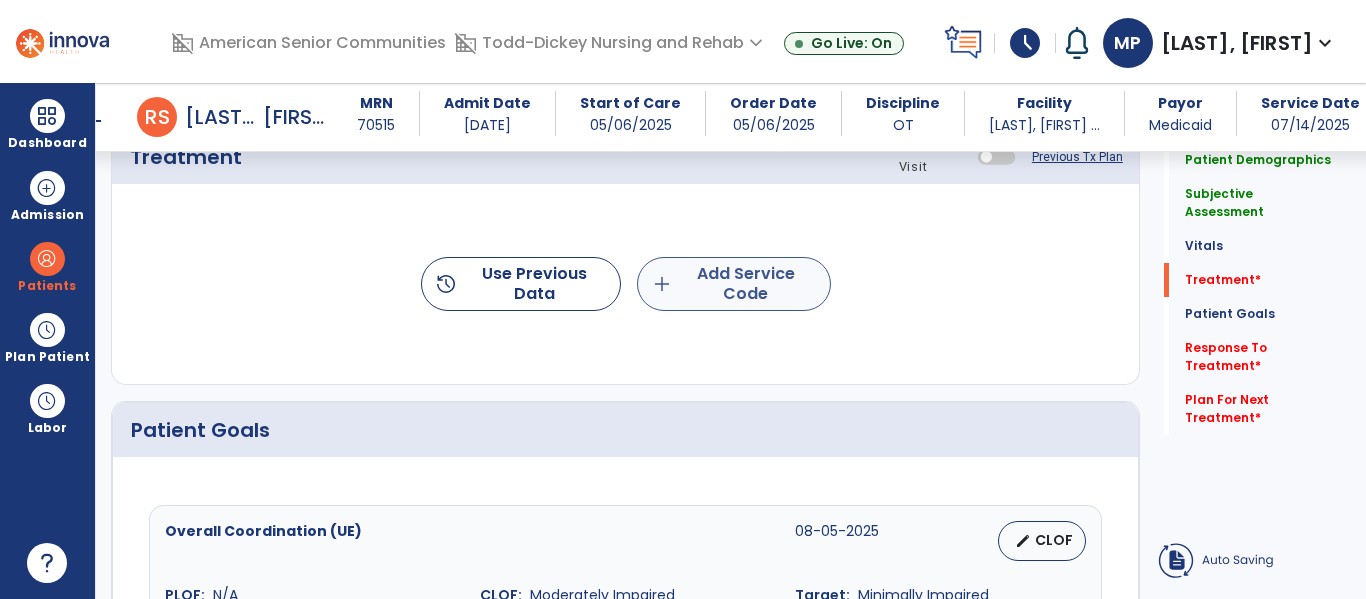 type on "**********" 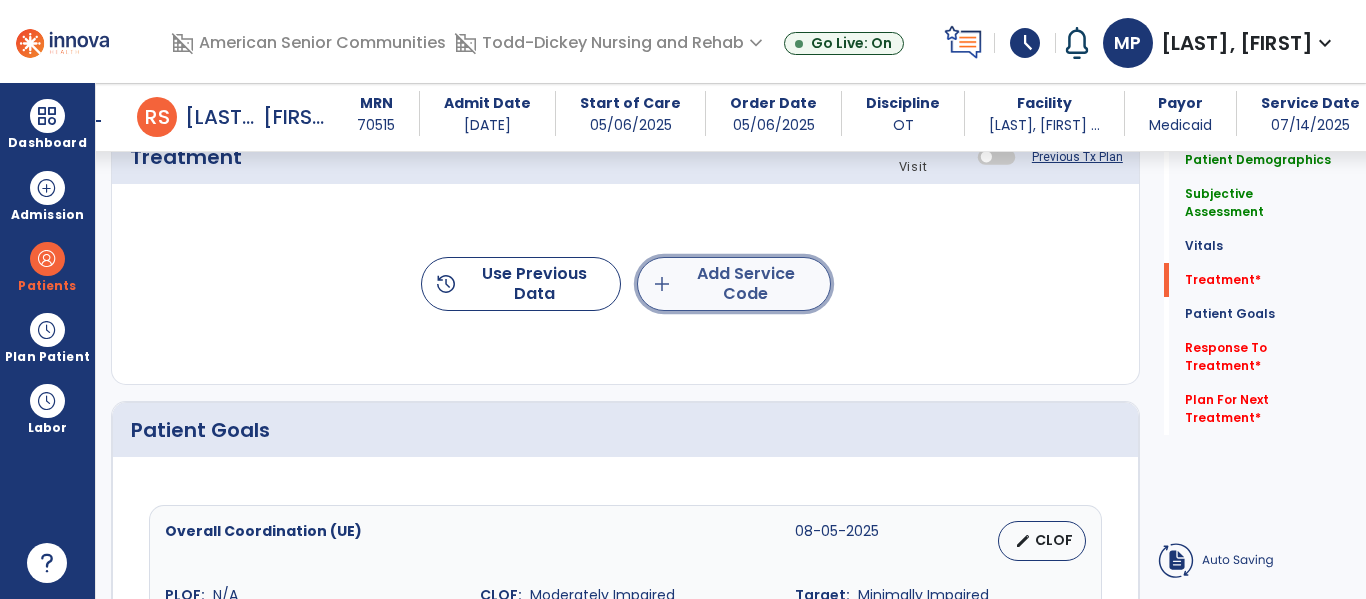 click on "add  Add Service Code" 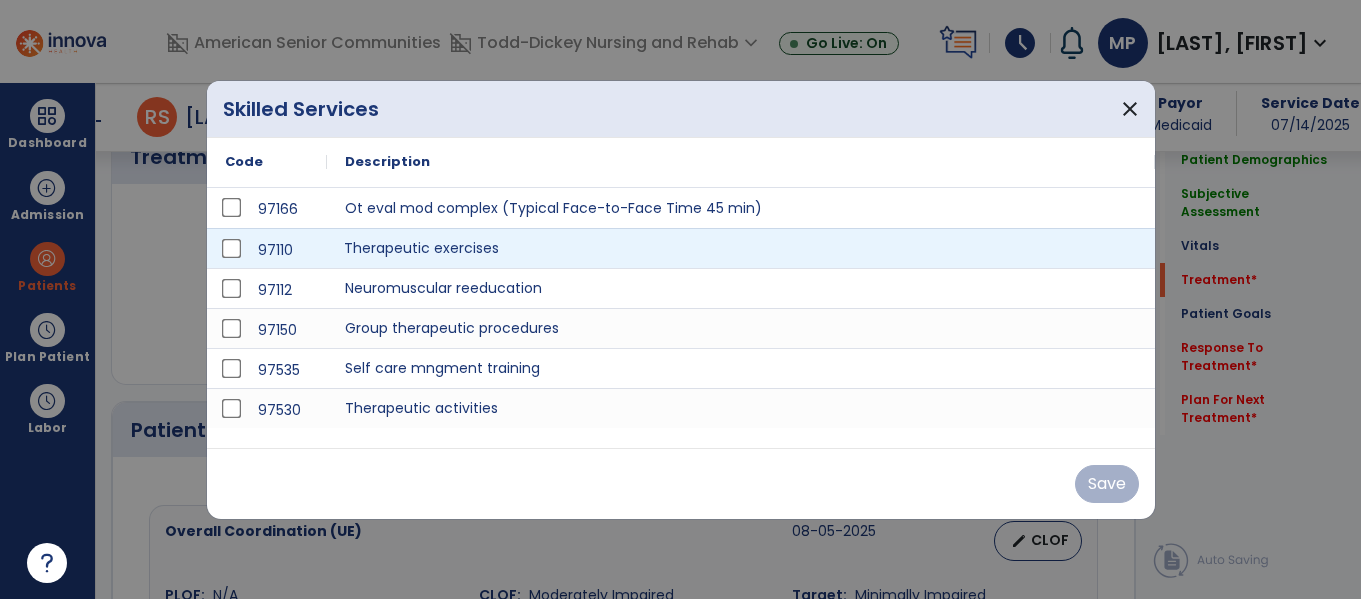 scroll, scrollTop: 1160, scrollLeft: 0, axis: vertical 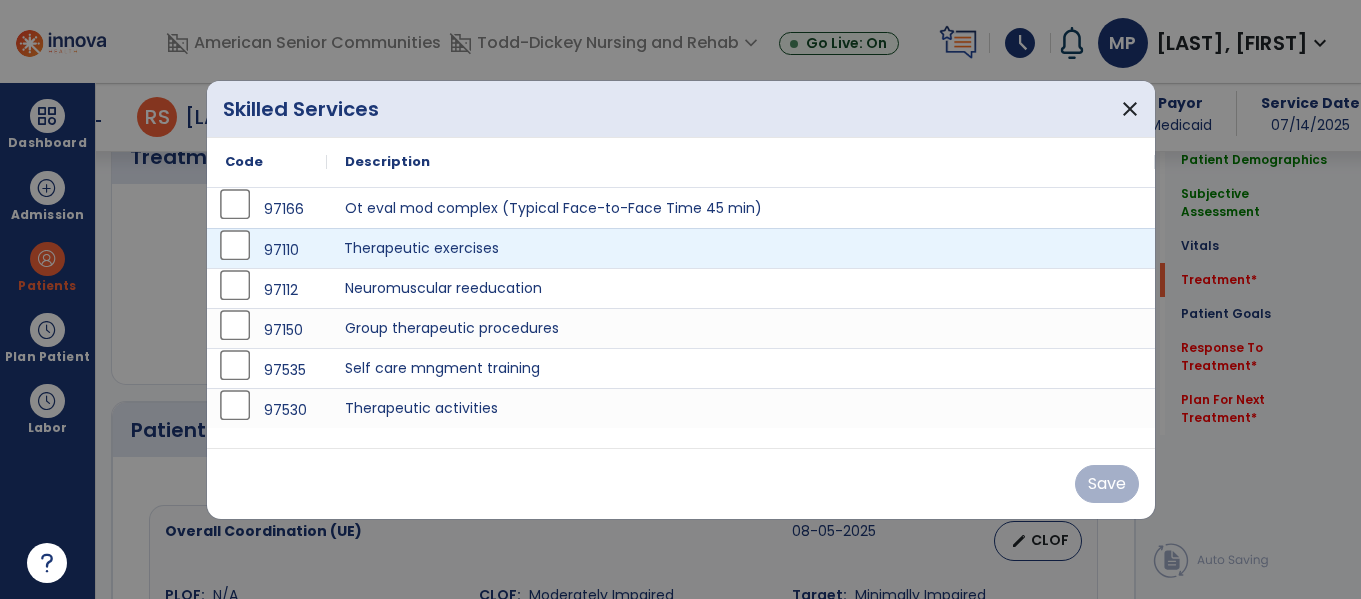 click on "Therapeutic exercises" at bounding box center (741, 248) 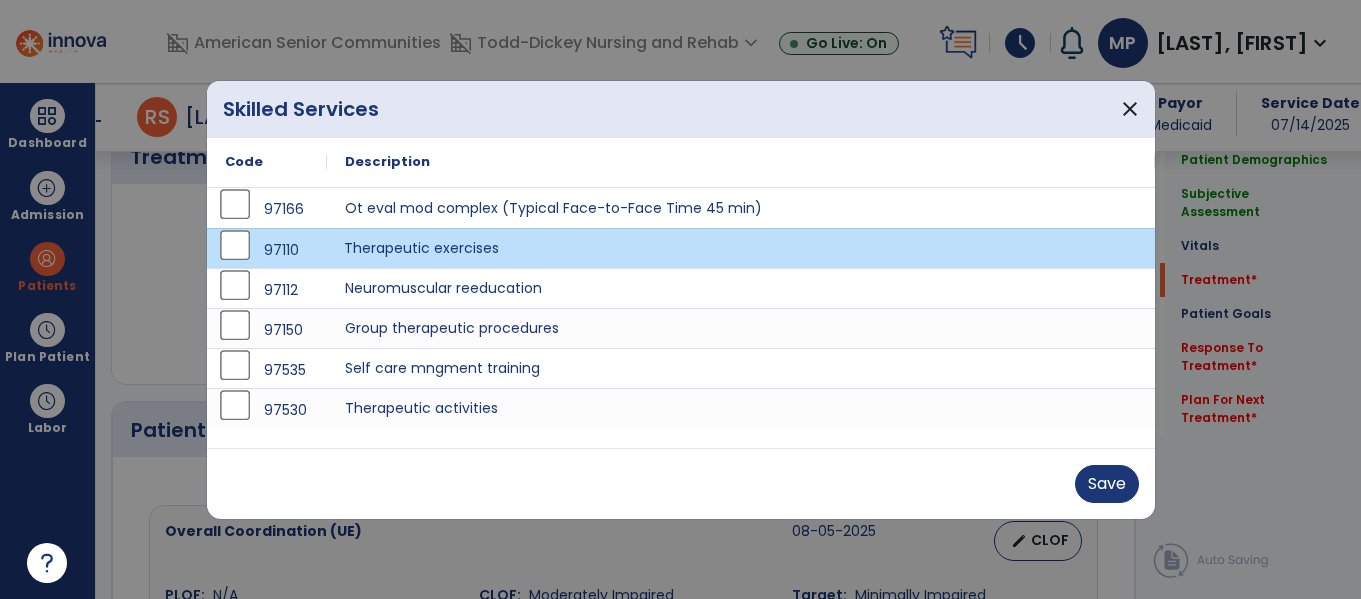 click on "Therapeutic exercises" at bounding box center [741, 248] 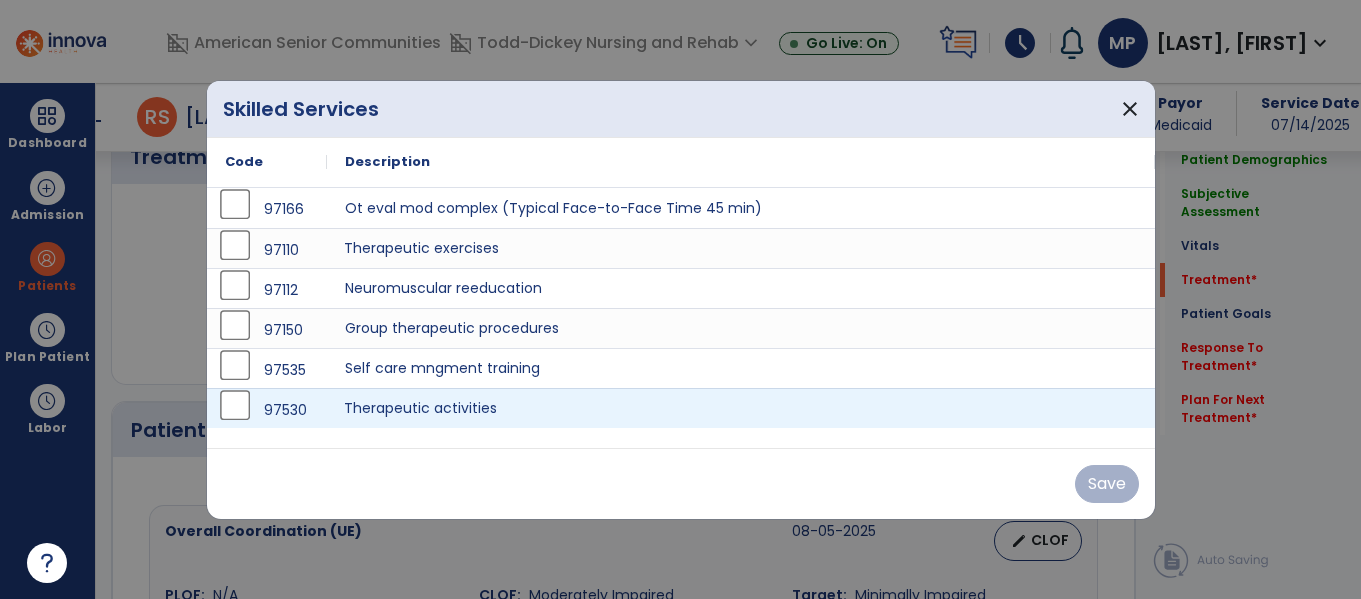 click on "Therapeutic activities" at bounding box center (741, 408) 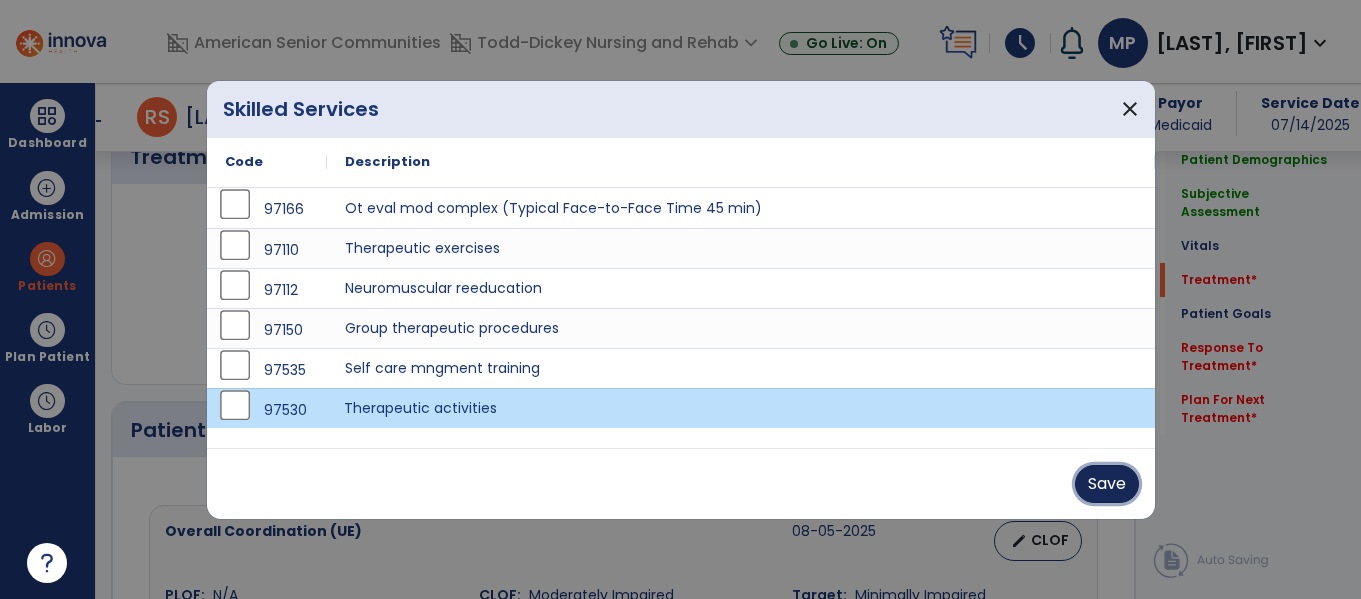 click on "Save" at bounding box center (1107, 484) 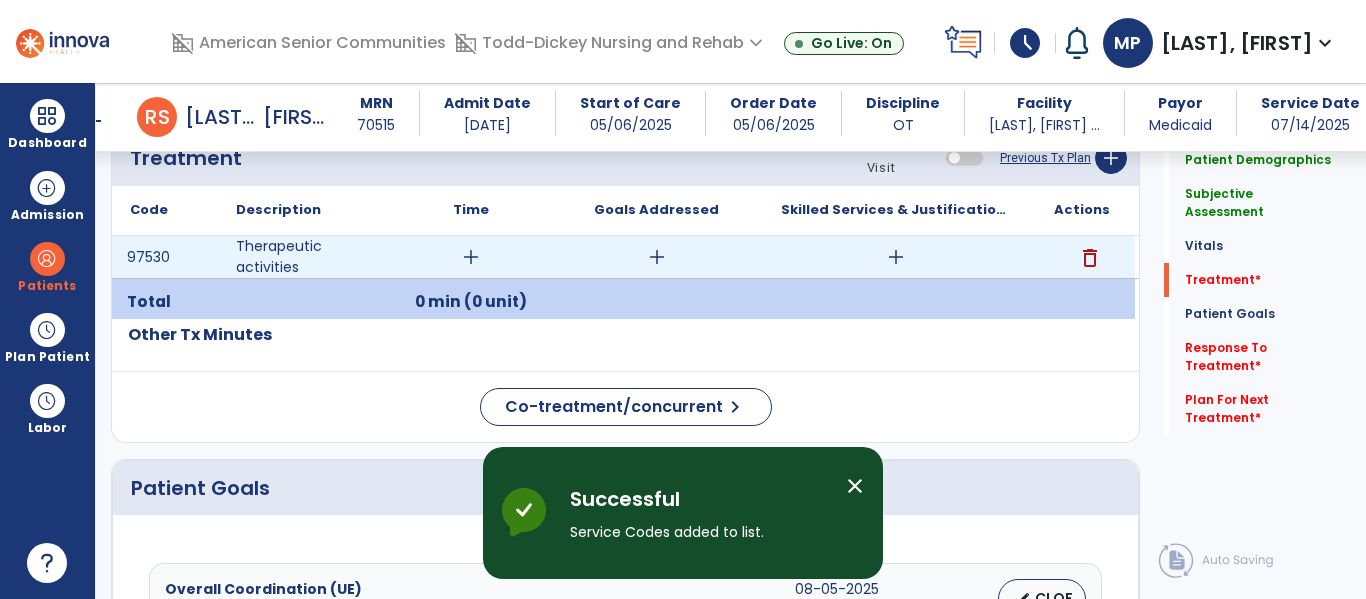 click on "add" at bounding box center (471, 257) 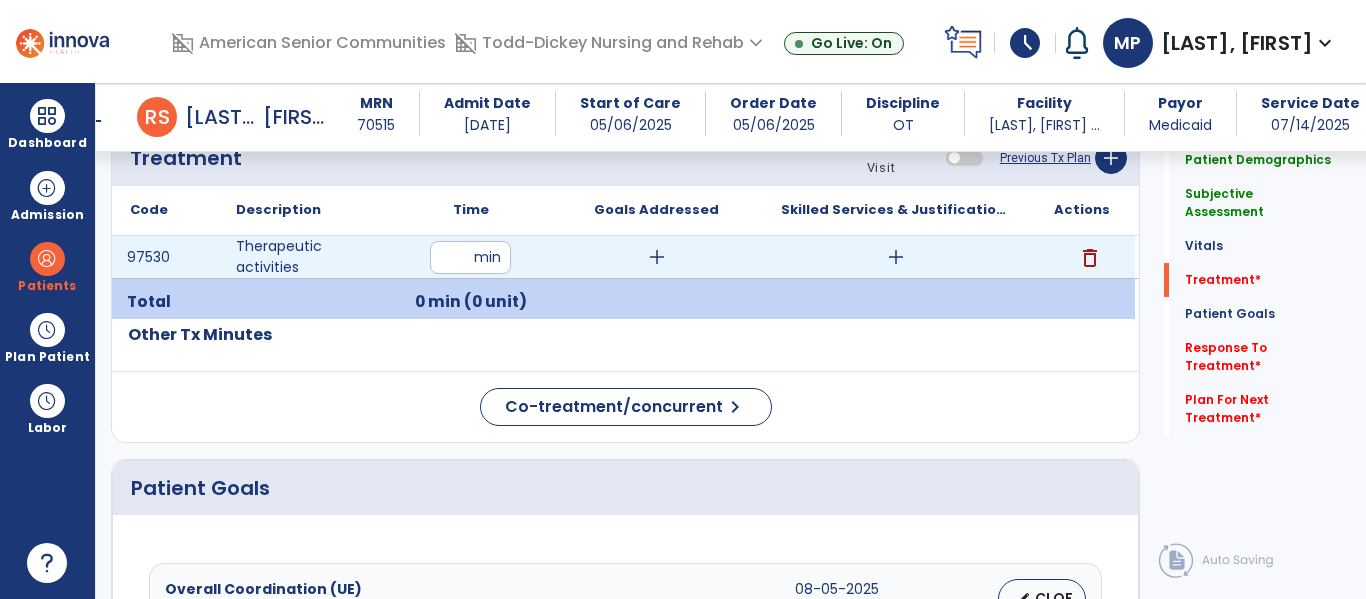 type on "**" 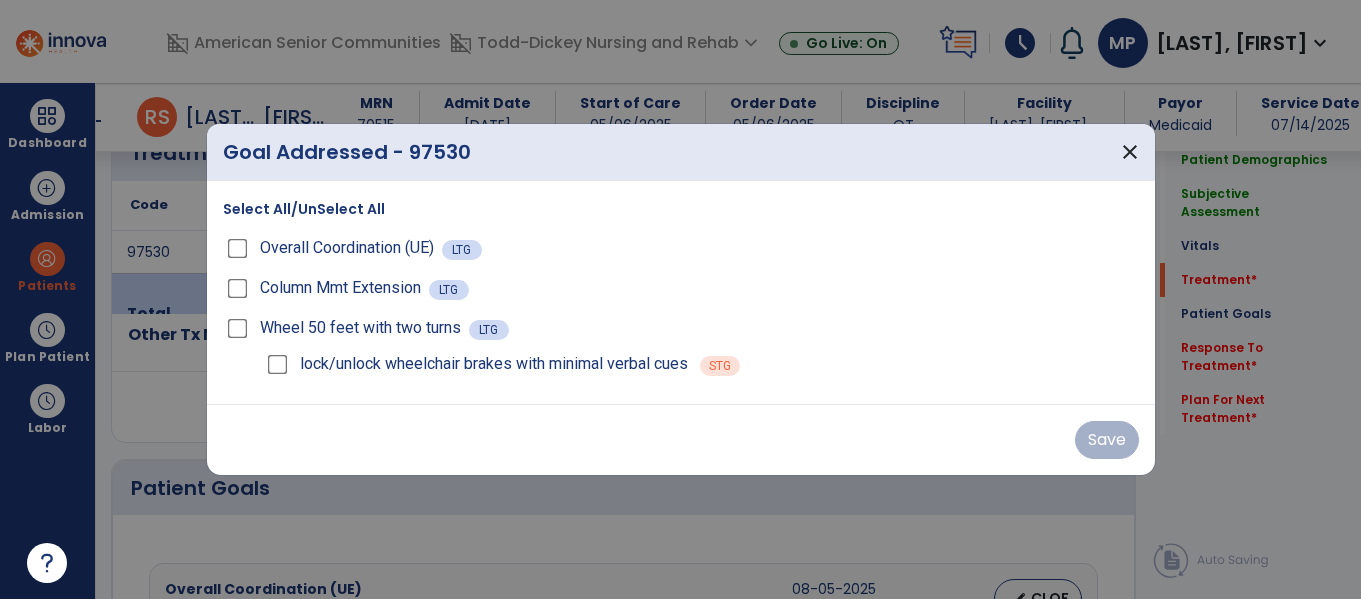 scroll, scrollTop: 1160, scrollLeft: 0, axis: vertical 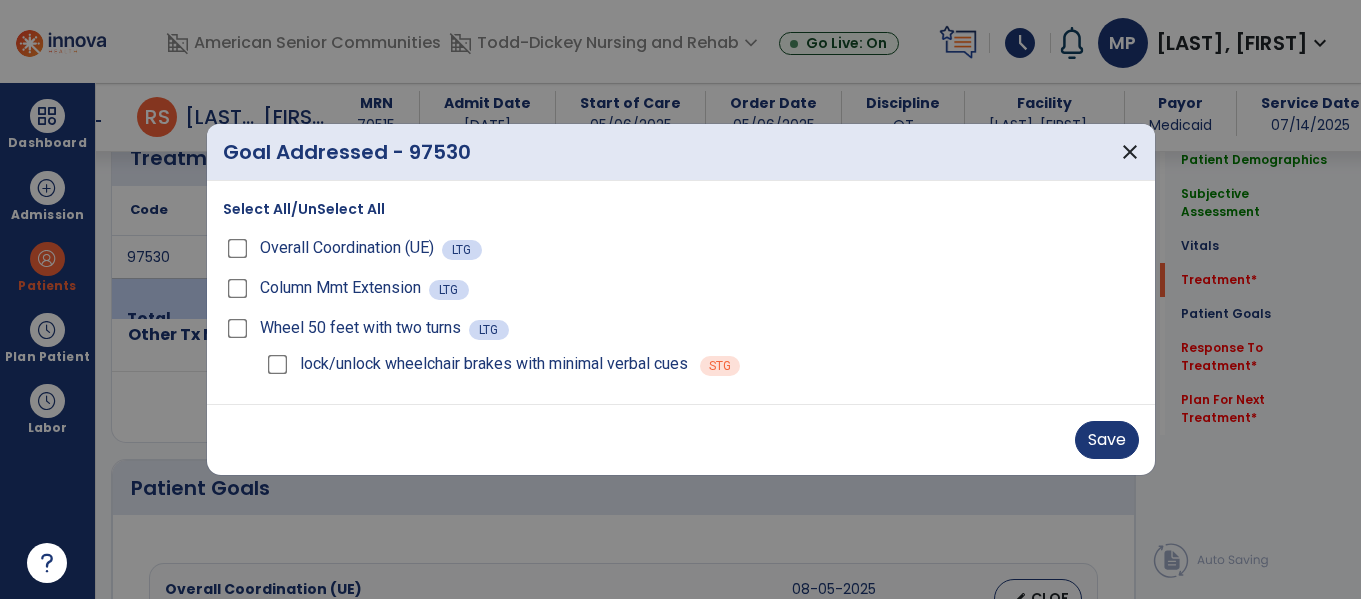 click on "Save" at bounding box center [681, 439] 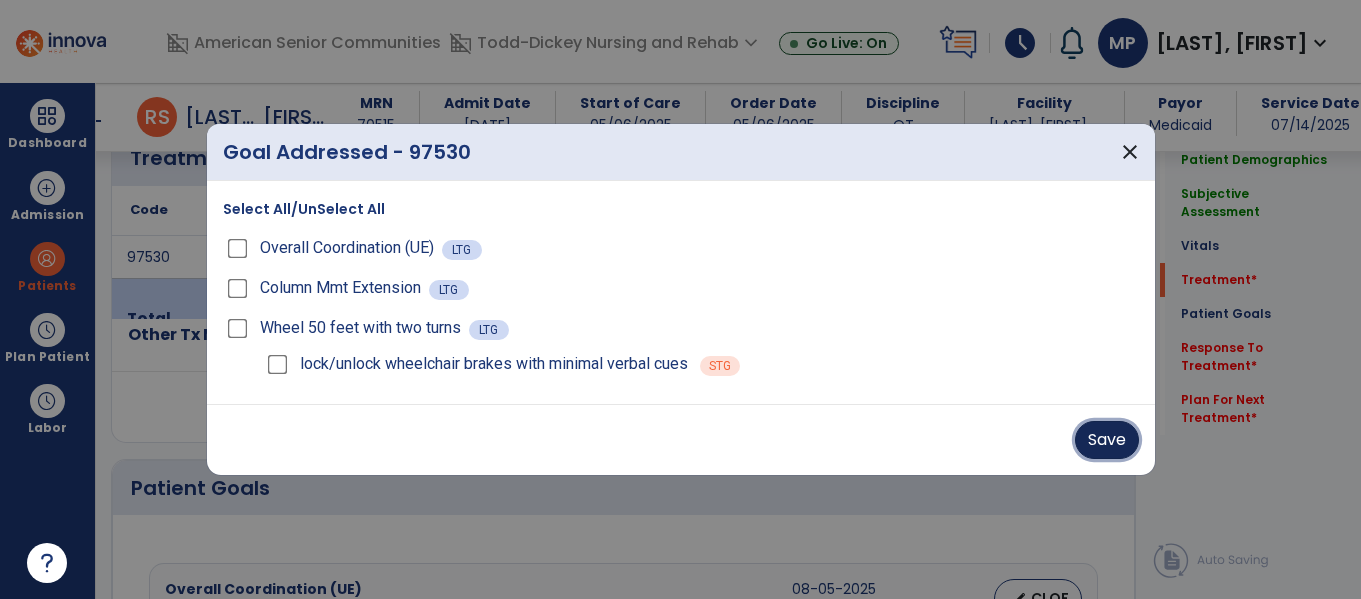 click on "Save" at bounding box center [1107, 440] 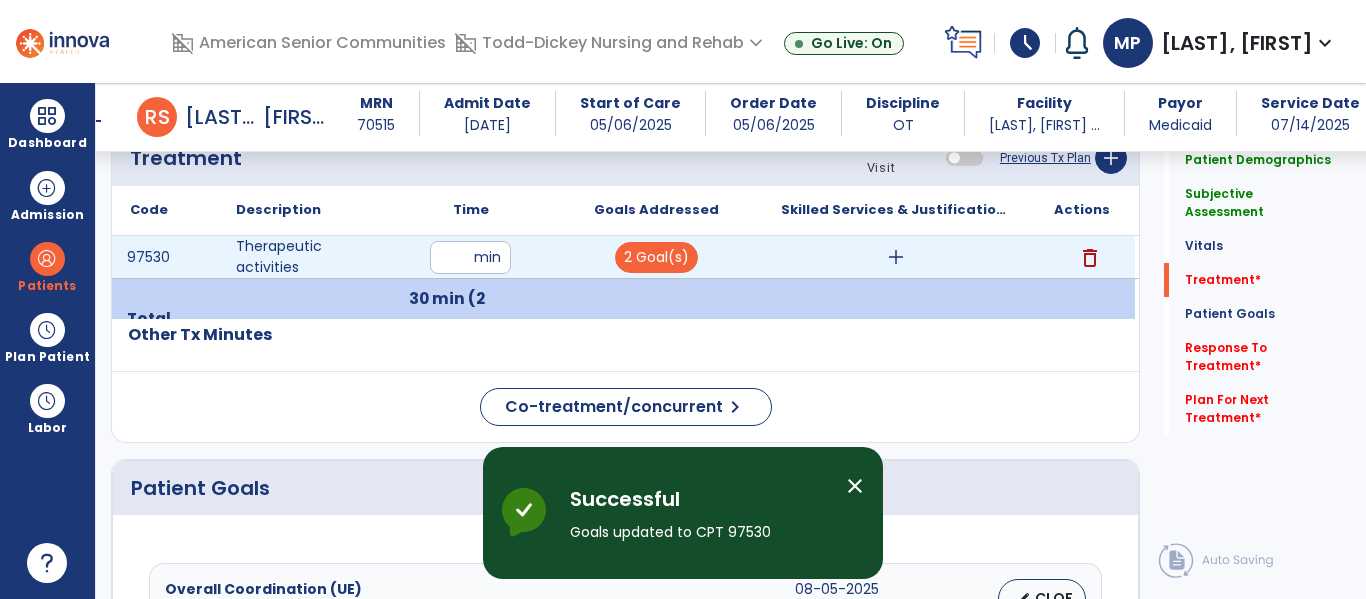 click on "add" at bounding box center (896, 257) 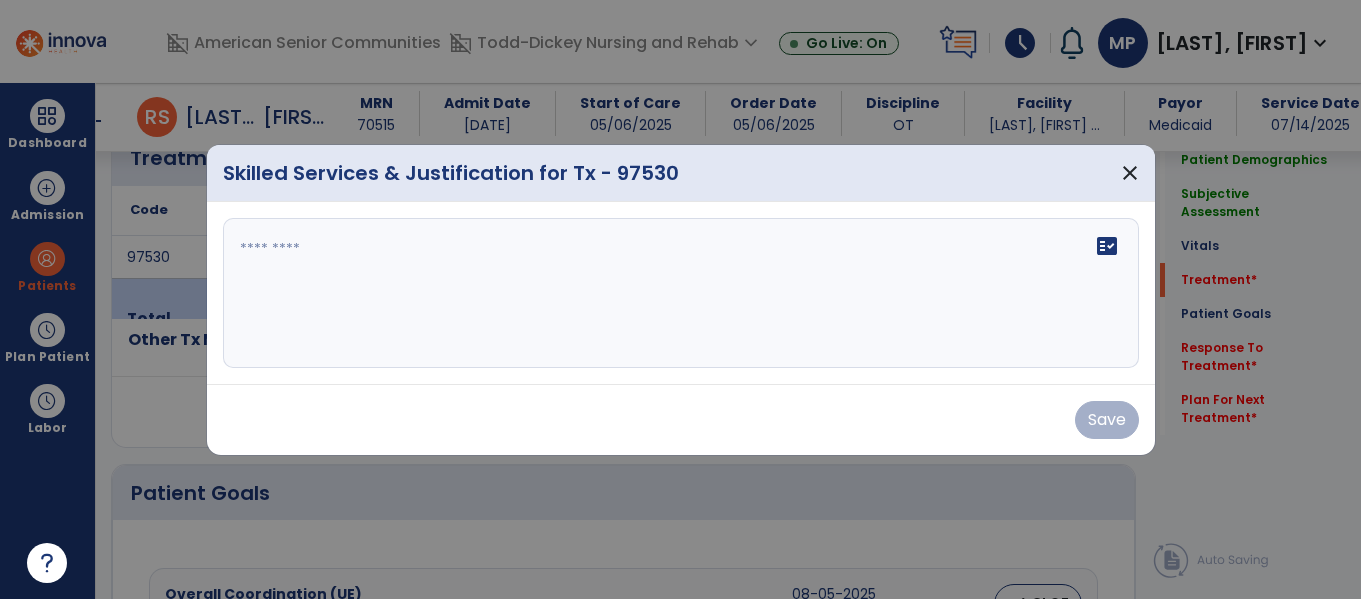 click at bounding box center [681, 293] 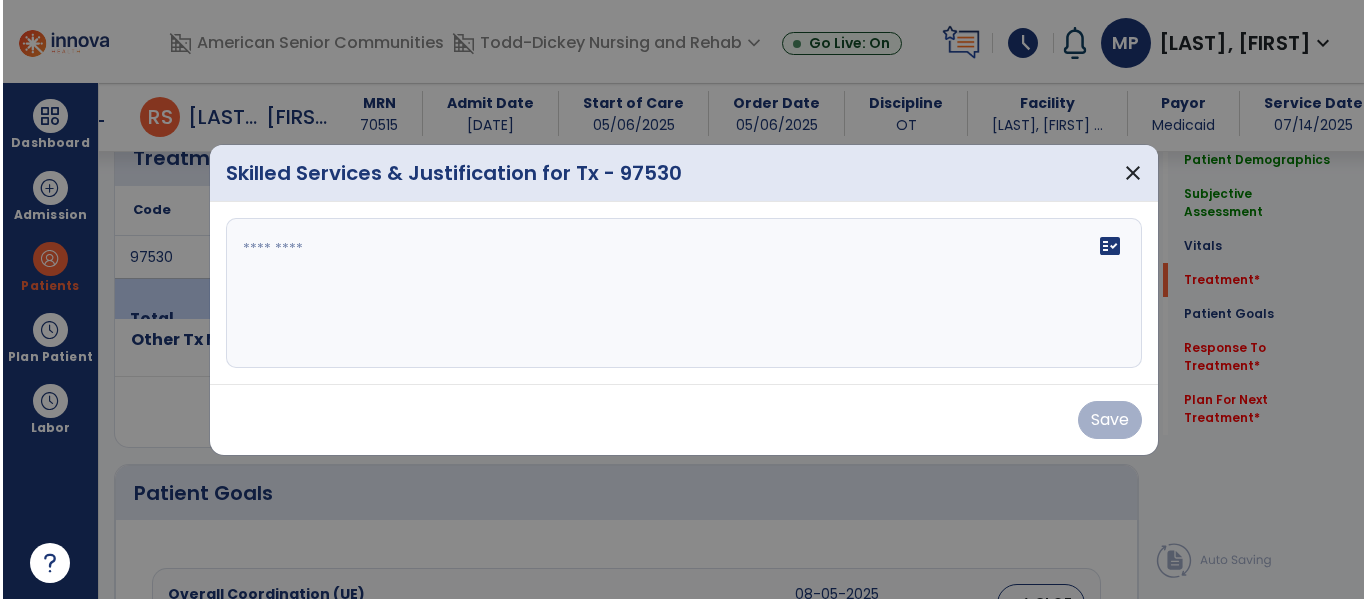 scroll, scrollTop: 1160, scrollLeft: 0, axis: vertical 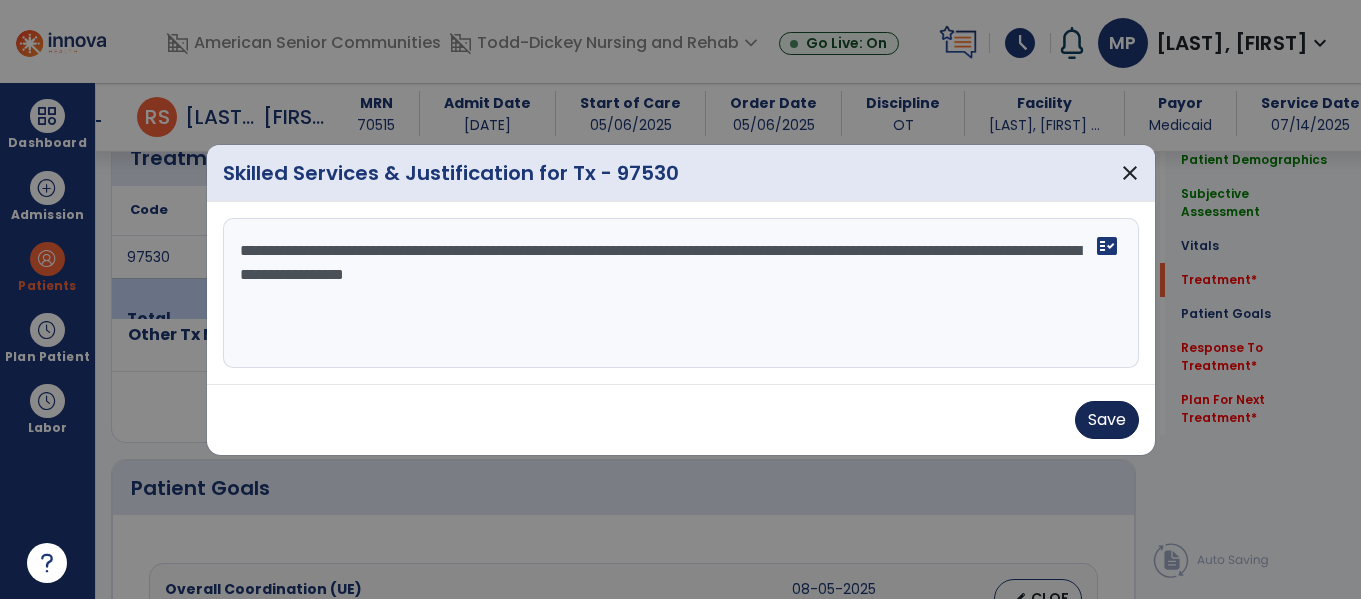 type on "**********" 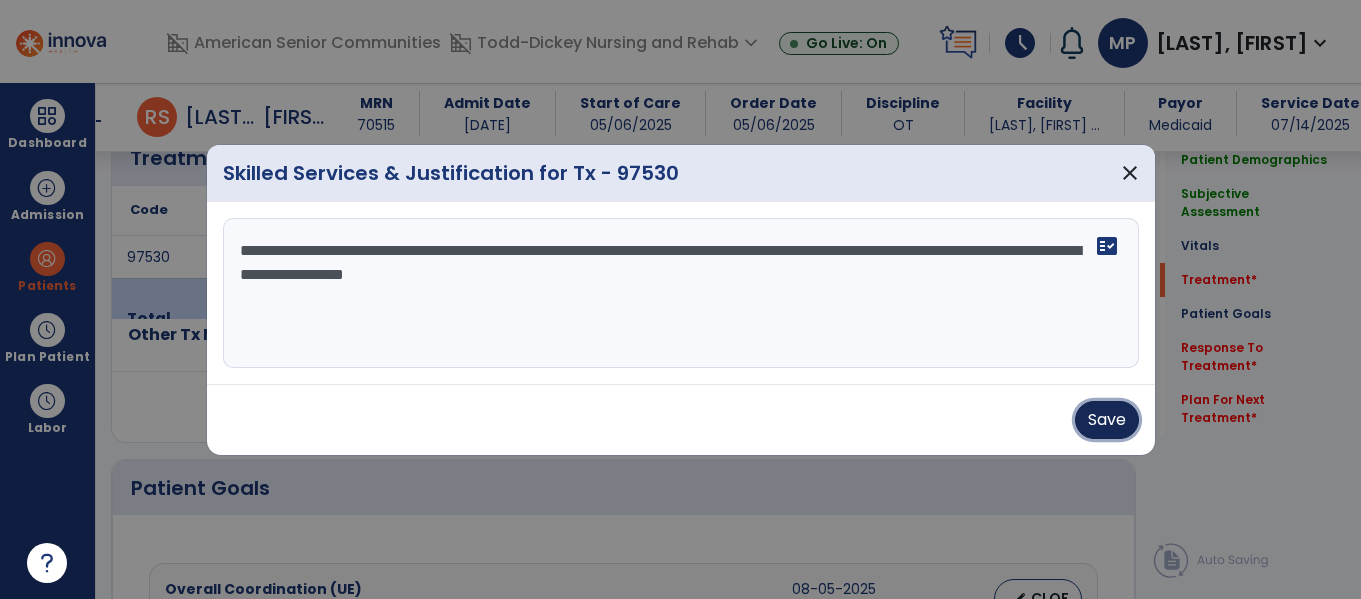 click on "Save" at bounding box center [1107, 420] 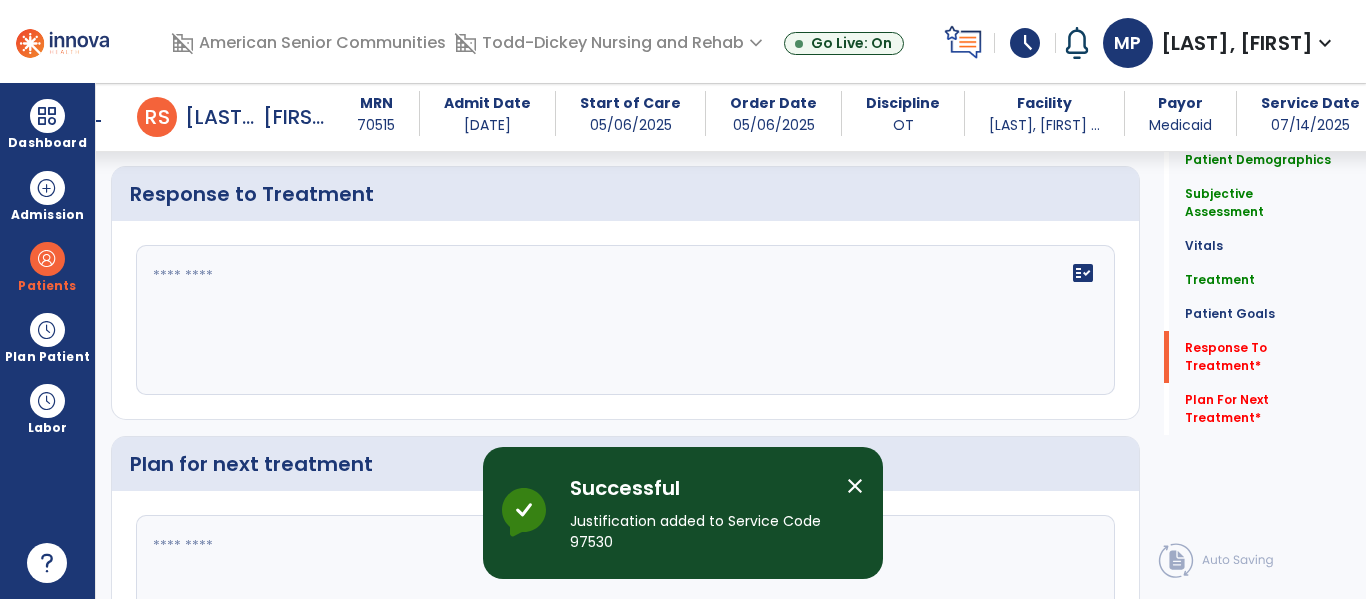 scroll, scrollTop: 2599, scrollLeft: 0, axis: vertical 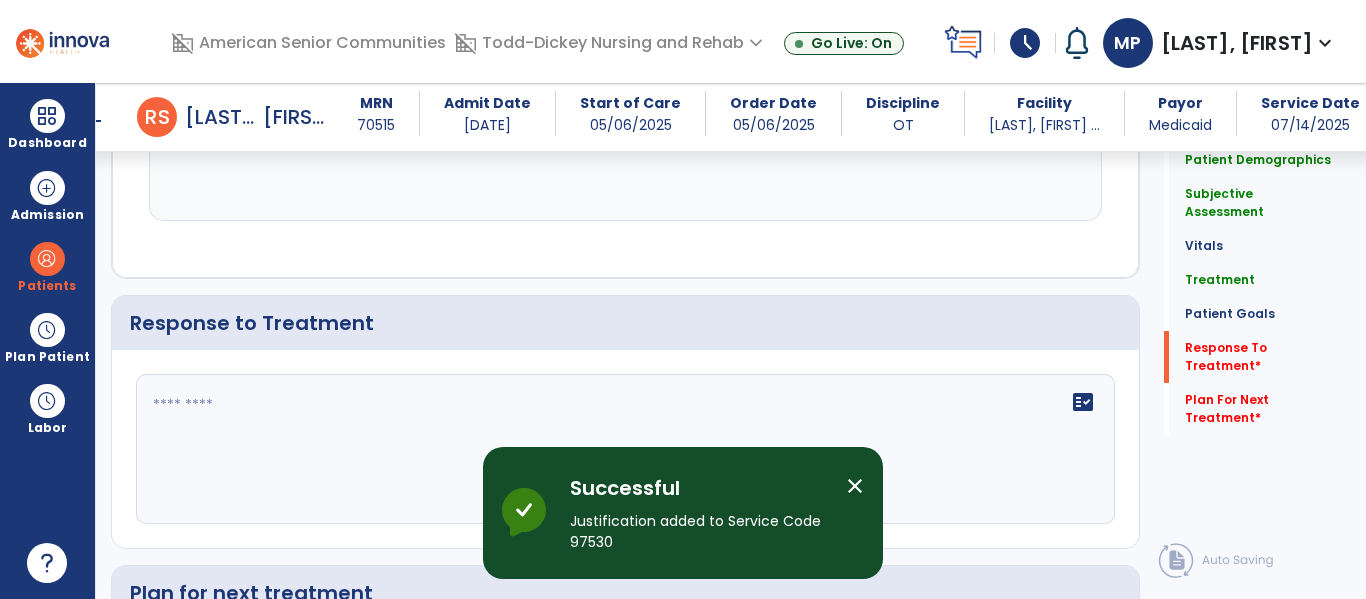 click on "Response to Treatment" 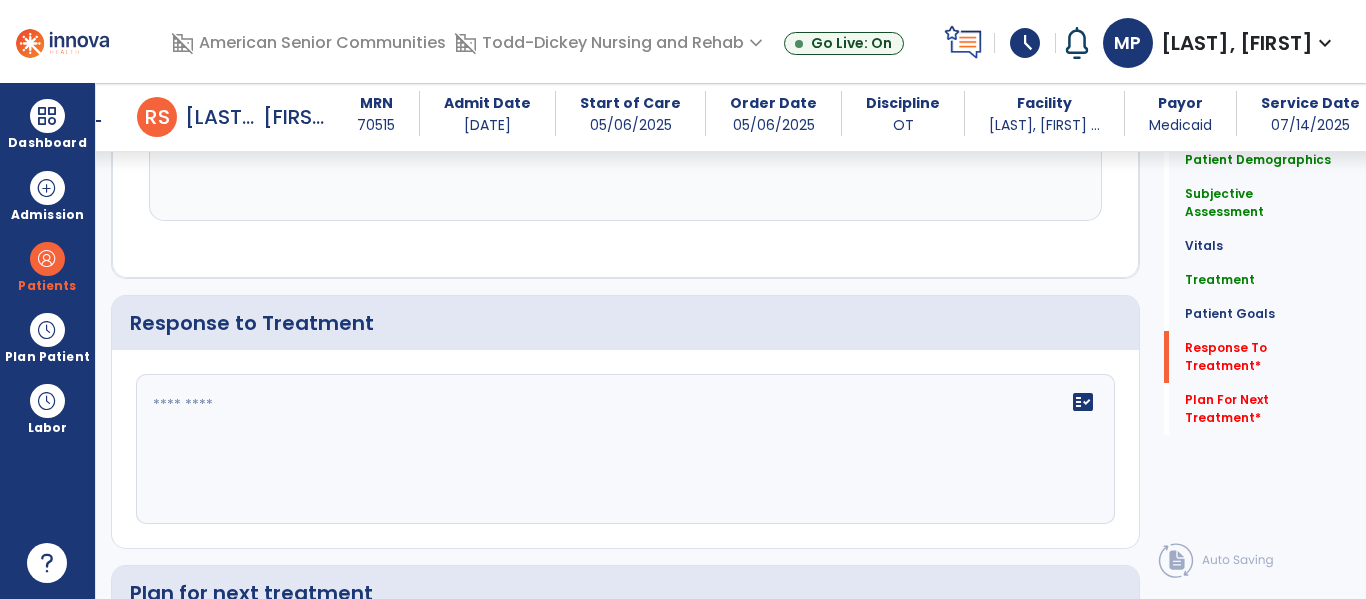 click on "fact_check" 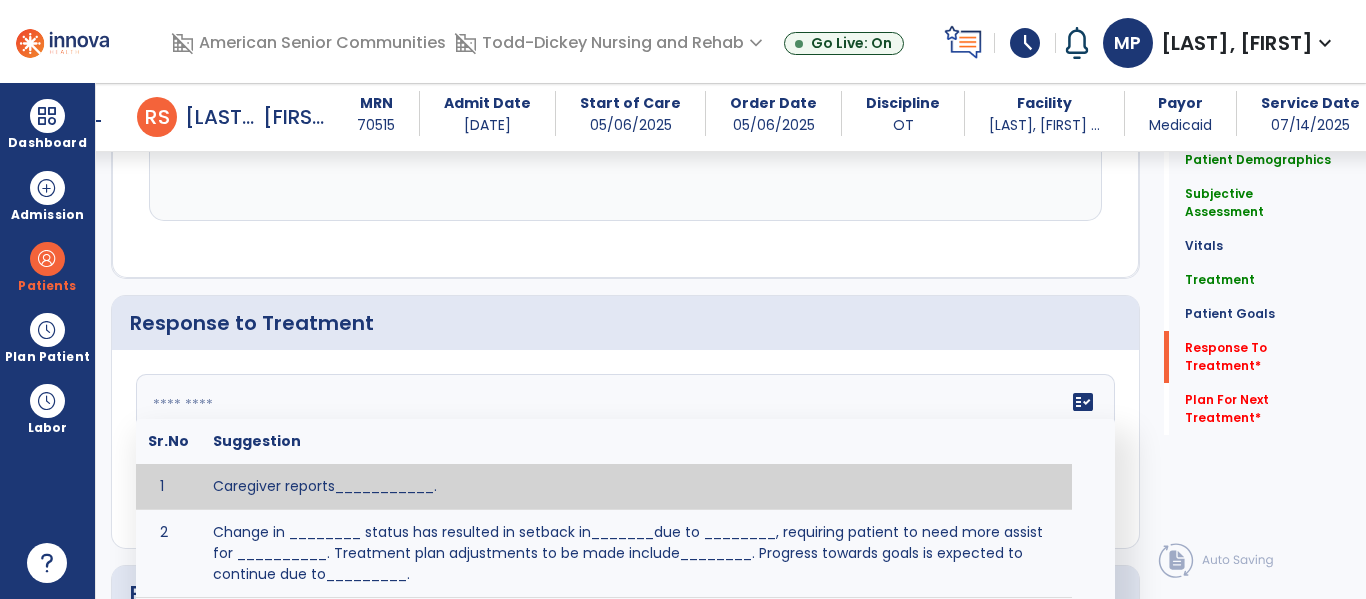 click on "fact_check  Sr.No Suggestion 1 Caregiver reports___________. 2 Change in ________ status has resulted in setback in_______due to ________, requiring patient to need more assist for __________.   Treatment plan adjustments to be made include________.  Progress towards goals is expected to continue due to_________. 3 Decreased pain in __________ to [LEVEL] in response to [MODALITY/TREATMENT] allows for improvement in _________. 4 Functional gains in _______ have impacted the patient's ability to perform_________ with a reduction in assist levels to_________. 5 Functional progress this week has been significant due to__________. 6 Gains in ________ have improved the patient's ability to perform ______with decreased levels of assist to___________. 7 Improvement in ________allows patient to tolerate higher levels of challenges in_________. 8 Pain in [AREA] has decreased to [LEVEL] in response to [TREATMENT/MODALITY], allowing fore ease in completing__________. 9 10 11 12 13 14 15 16 17 18 19 20 21" 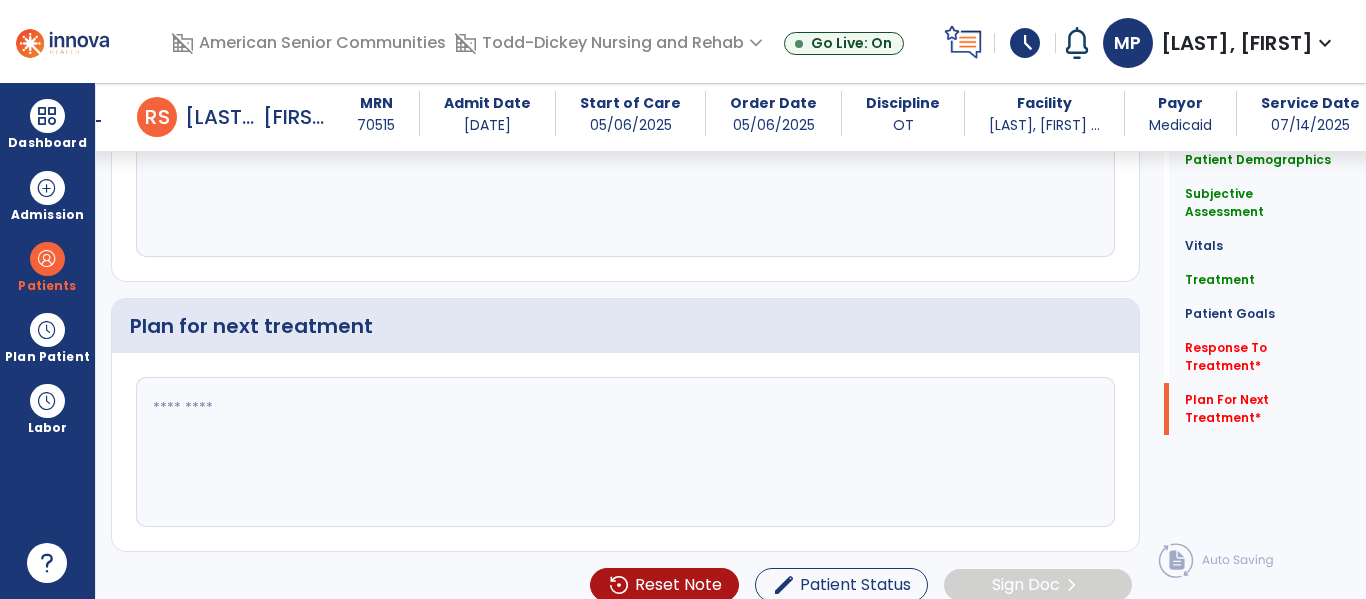 scroll, scrollTop: 2885, scrollLeft: 0, axis: vertical 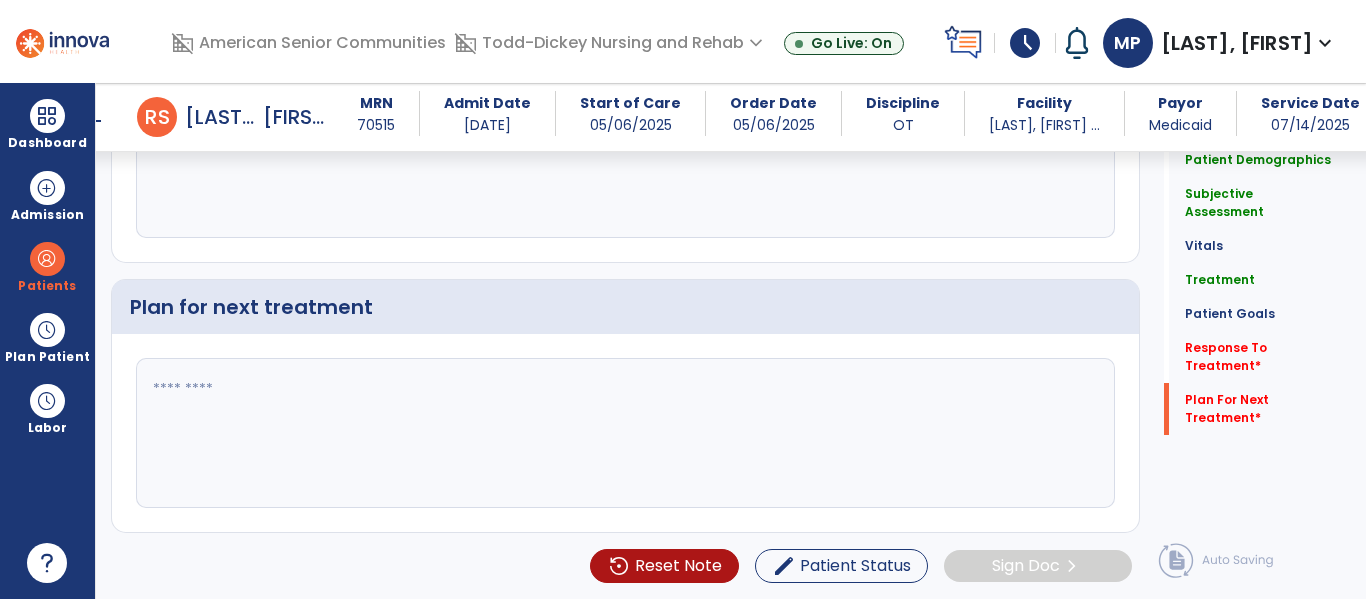 type on "**********" 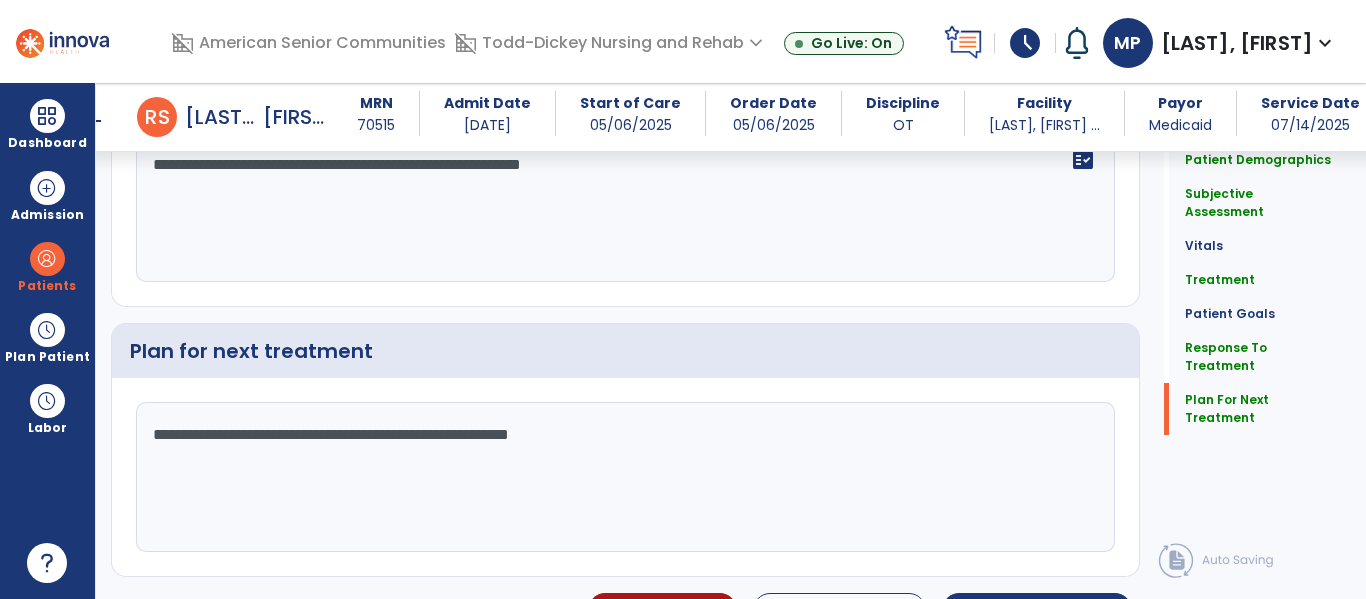 scroll, scrollTop: 2885, scrollLeft: 0, axis: vertical 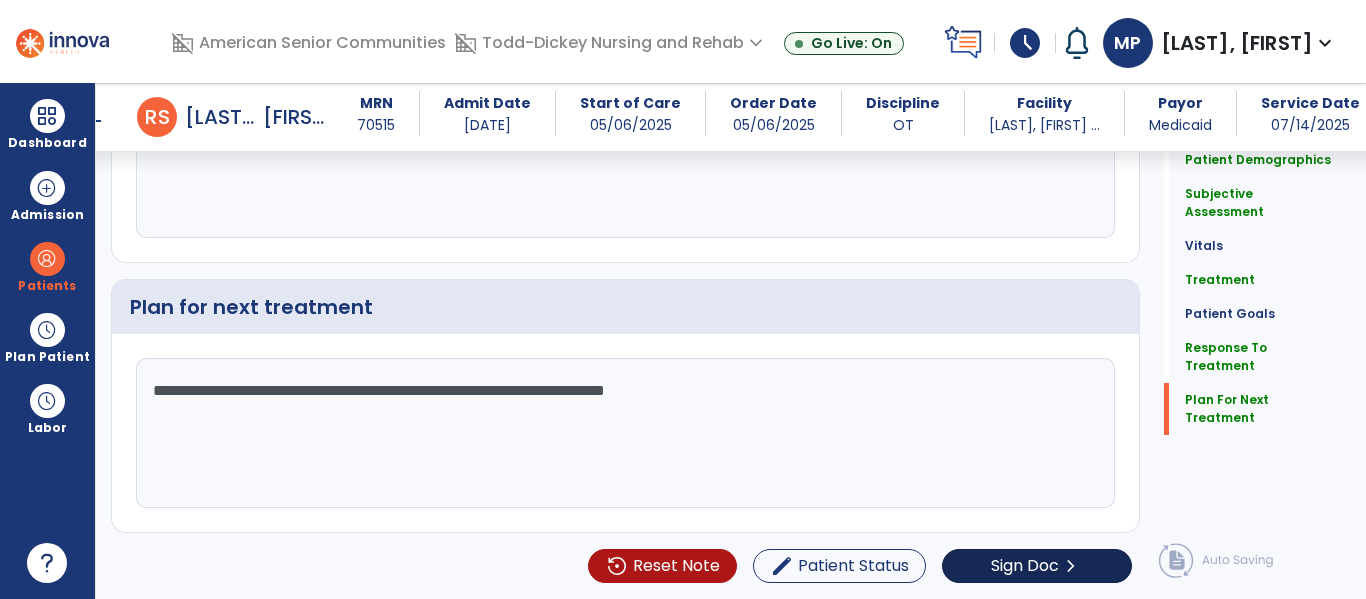 type on "**********" 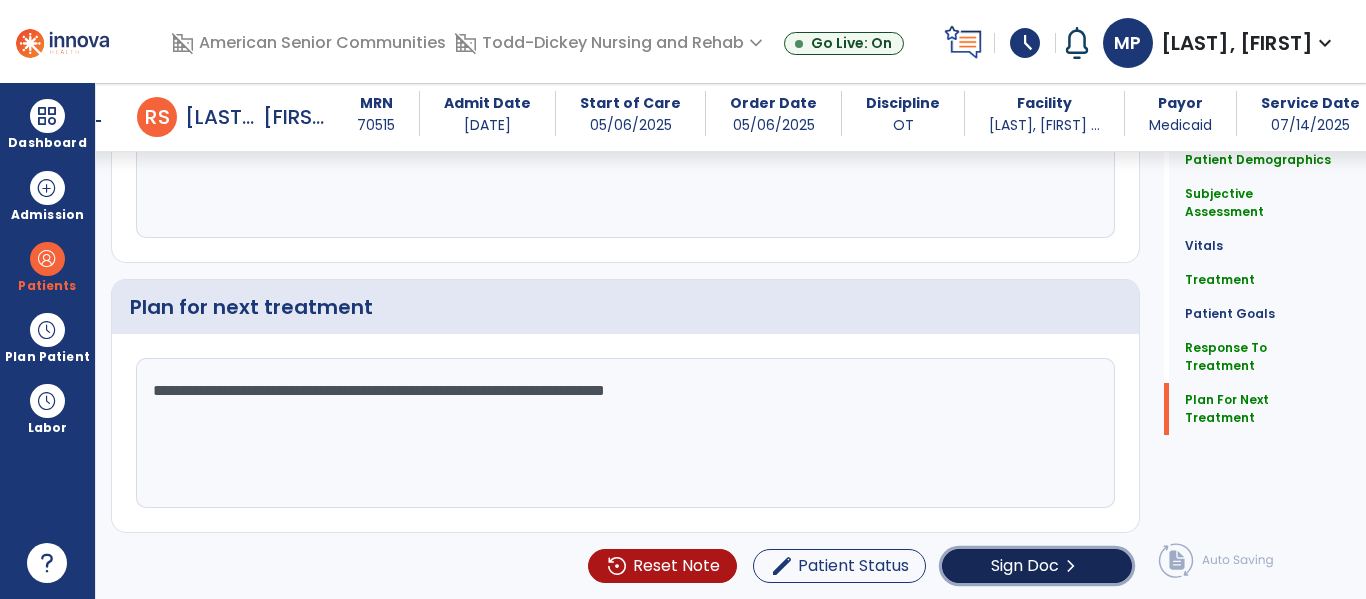 click on "chevron_right" 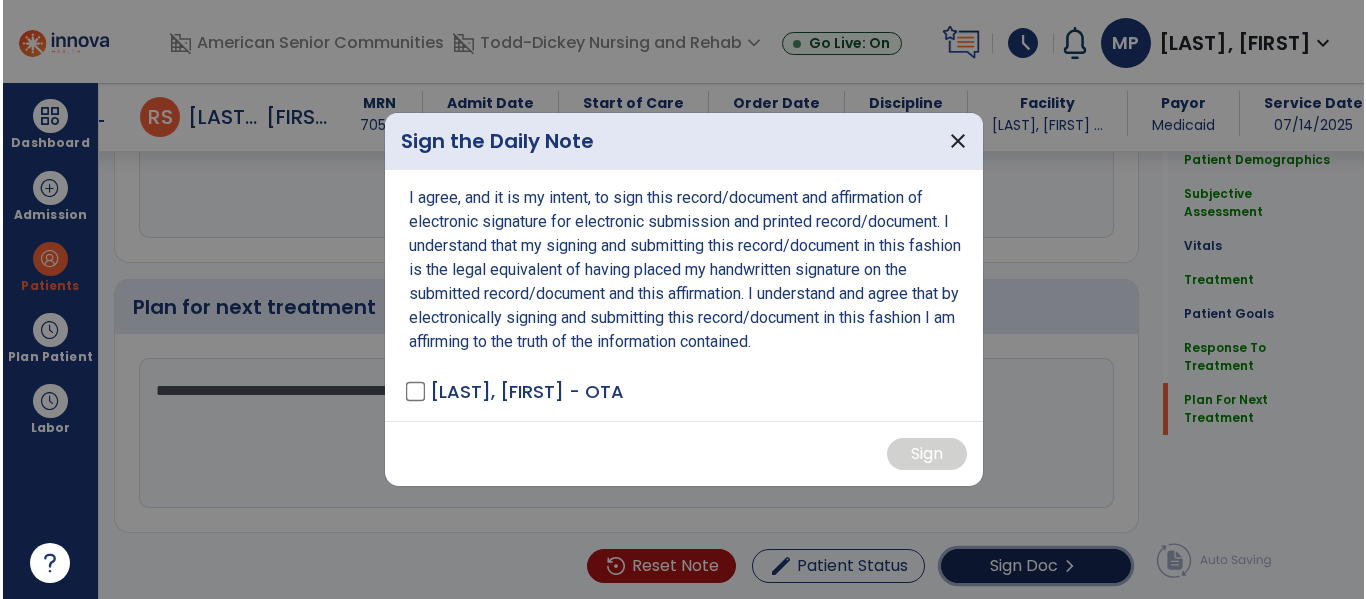 scroll, scrollTop: 2885, scrollLeft: 0, axis: vertical 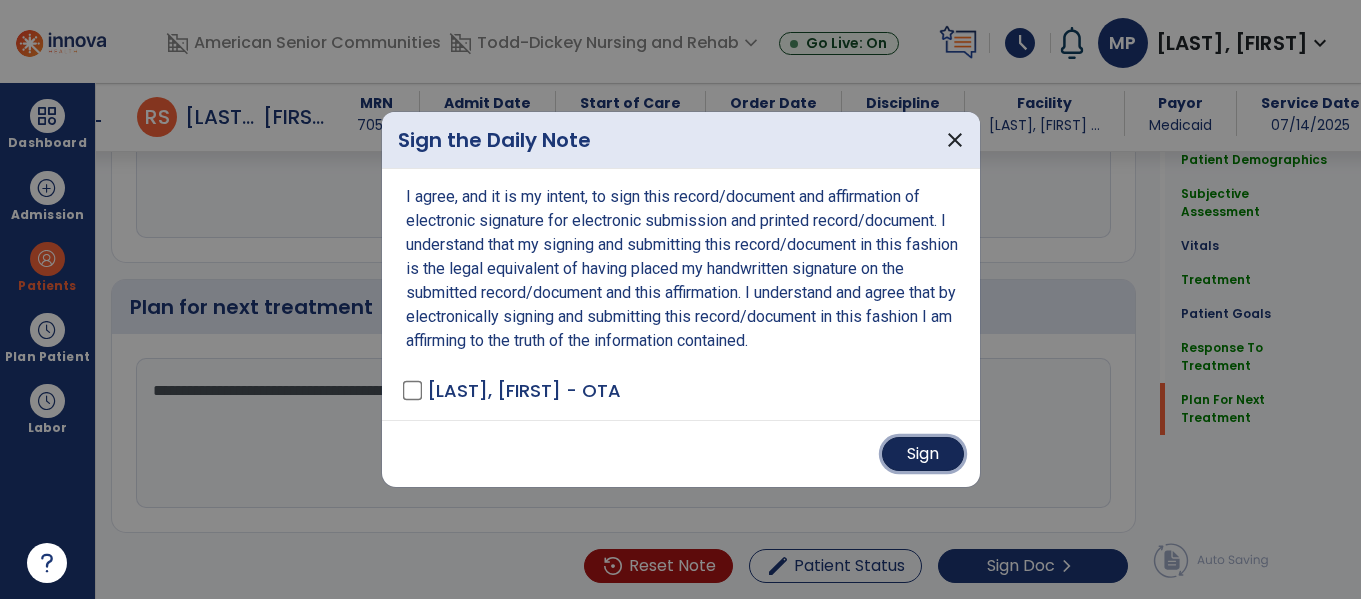 click on "Sign" at bounding box center (923, 454) 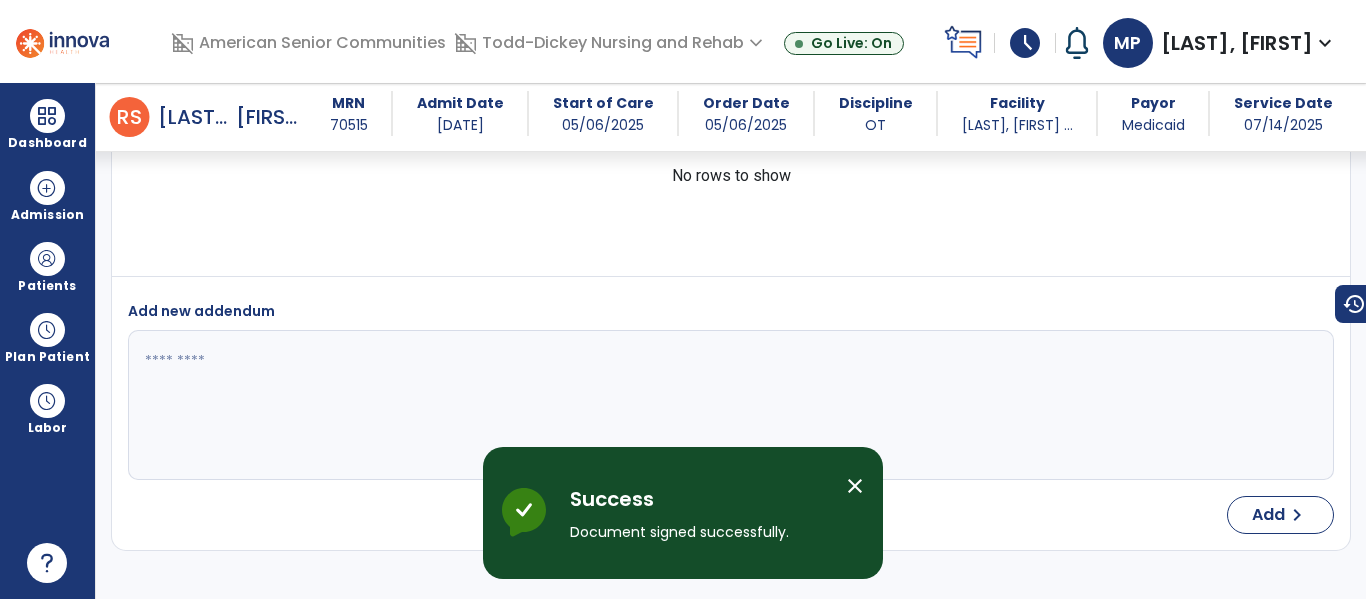 scroll, scrollTop: 3725, scrollLeft: 0, axis: vertical 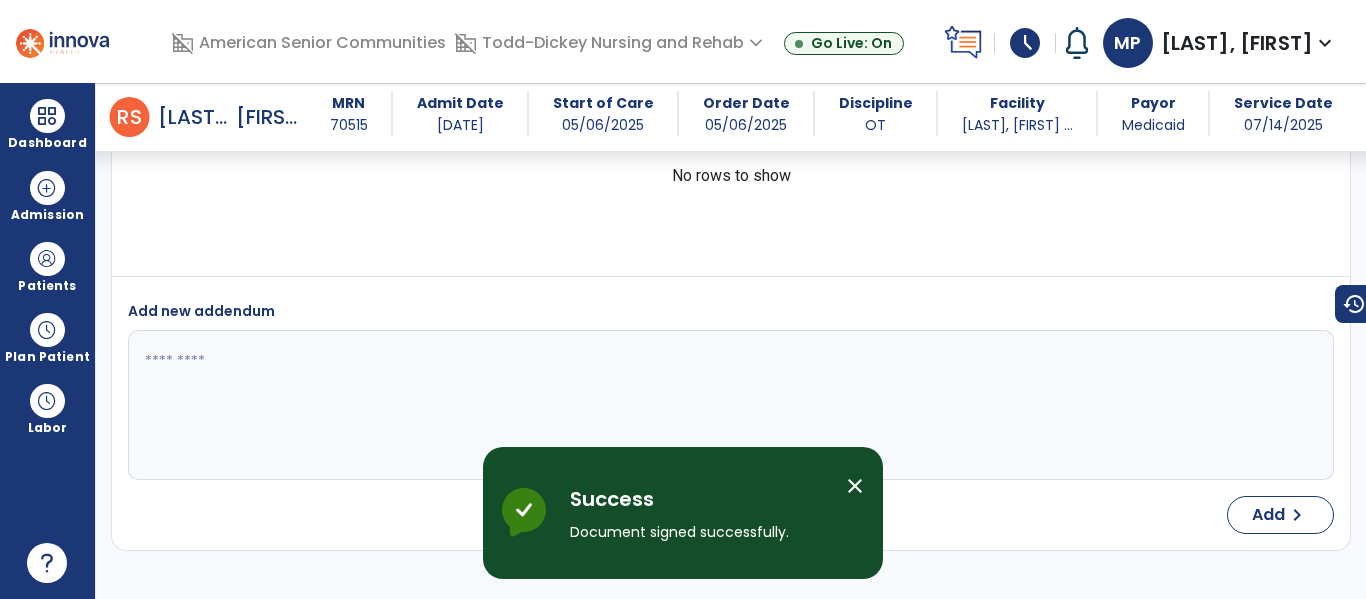 click on "close" at bounding box center (855, 486) 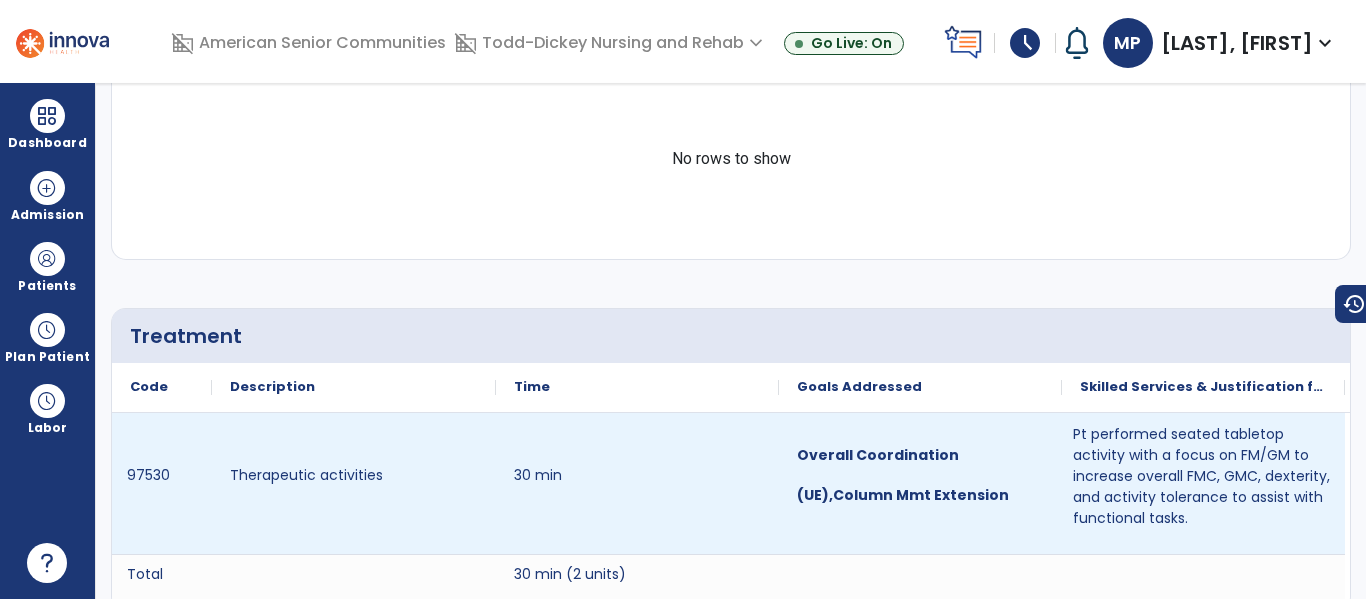 scroll, scrollTop: 0, scrollLeft: 0, axis: both 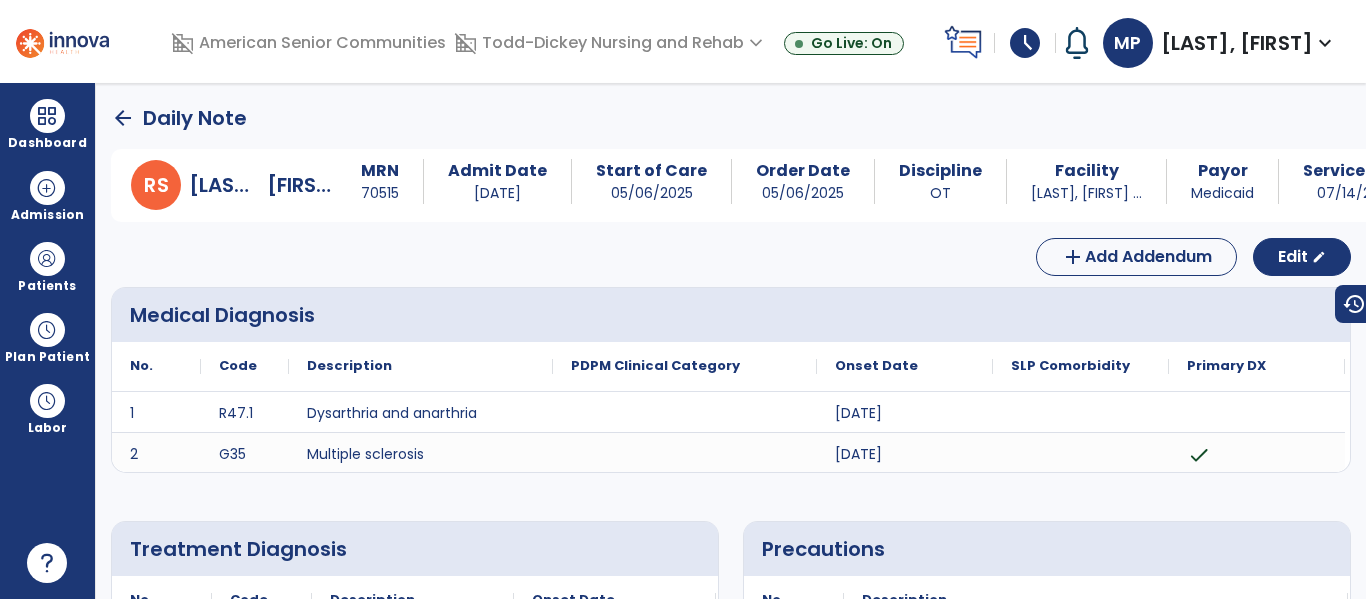 click on "arrow_back" 